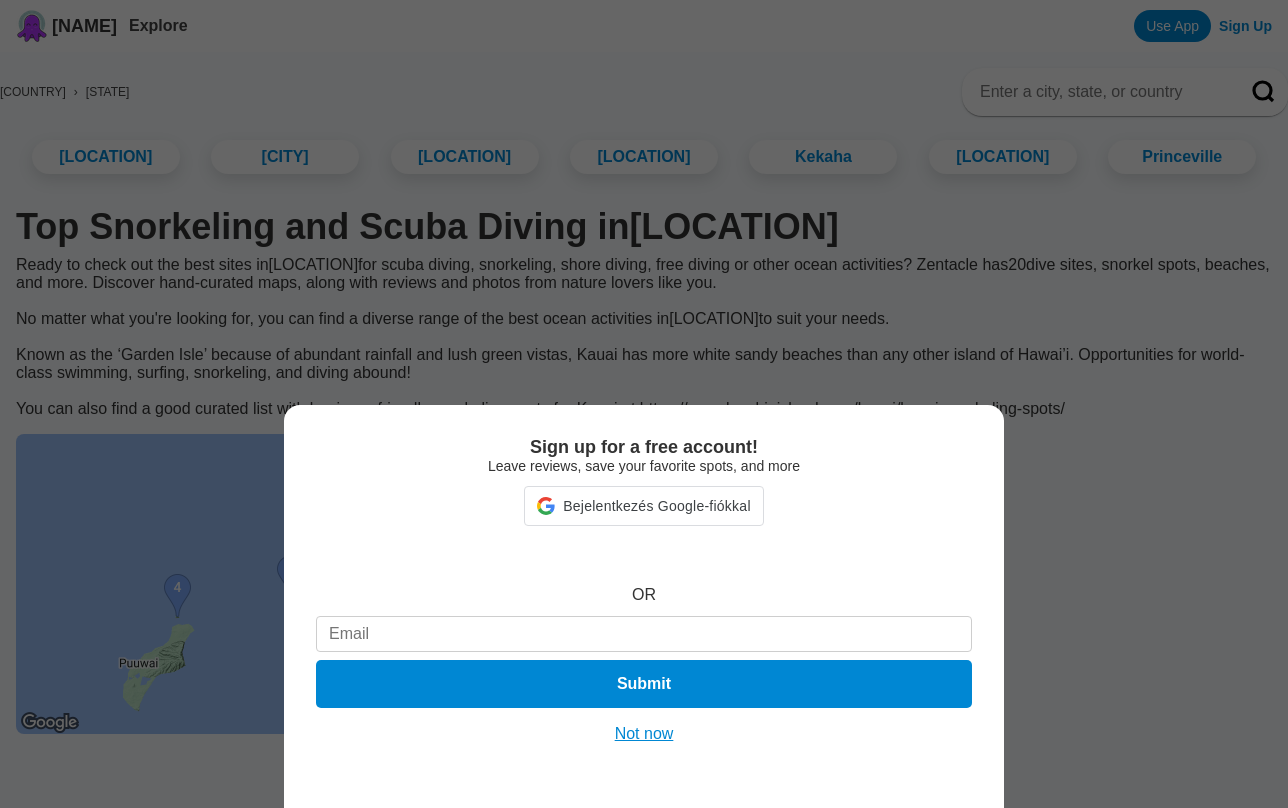 scroll, scrollTop: 44, scrollLeft: 0, axis: vertical 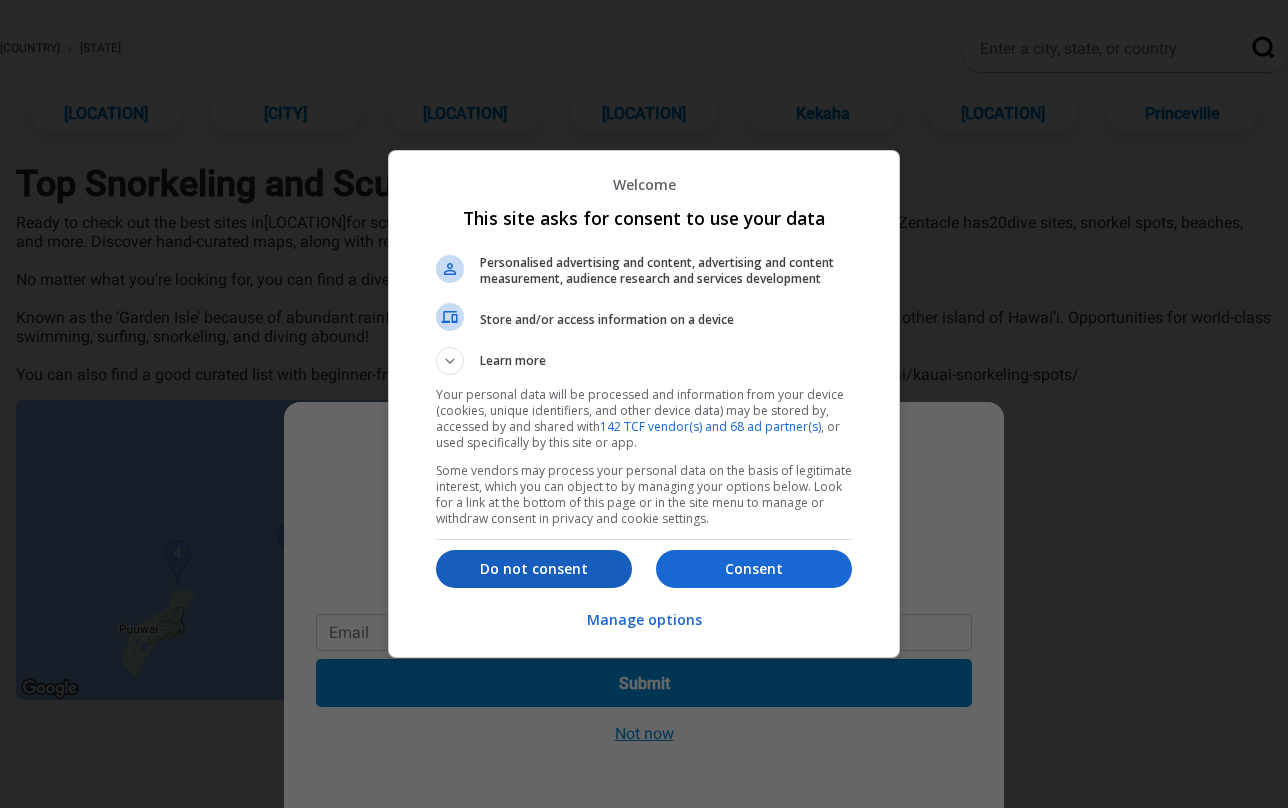 click on "Do not consent" at bounding box center [534, 569] 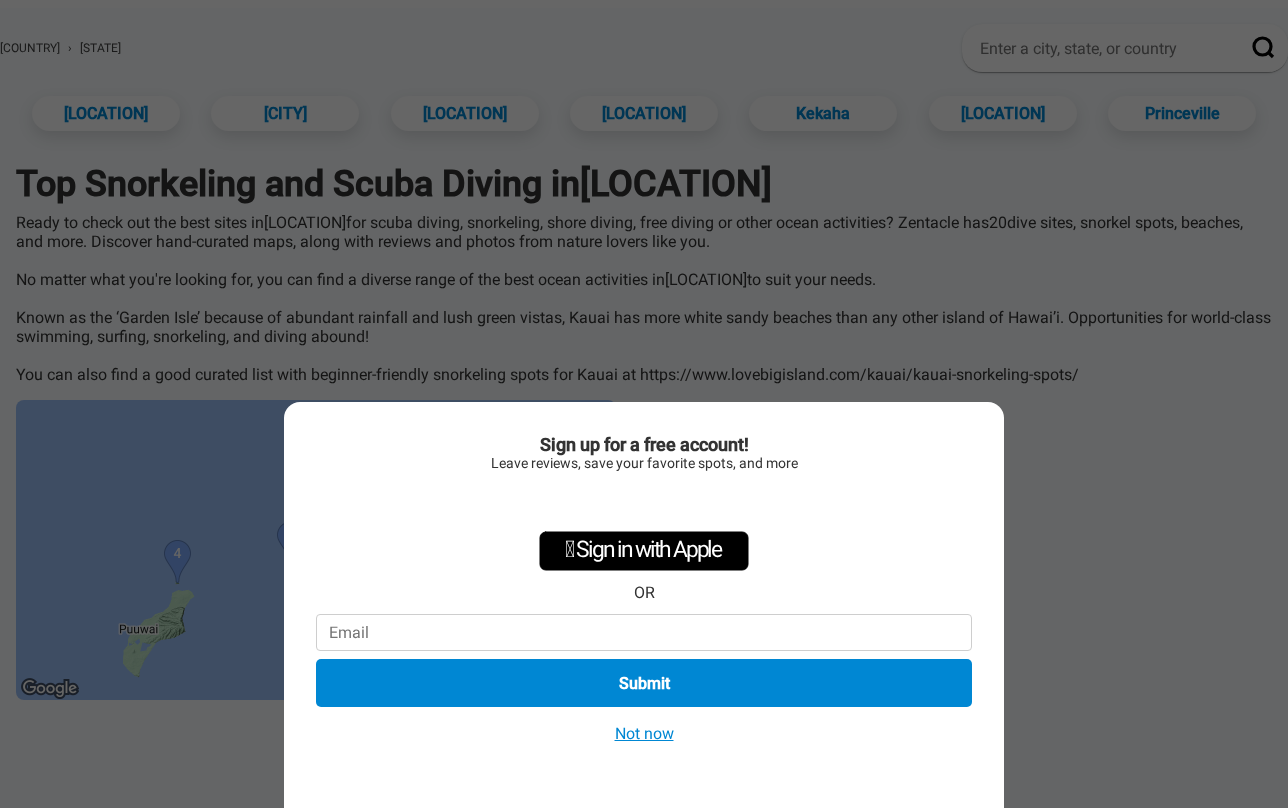 click on "Not now" at bounding box center (644, 733) 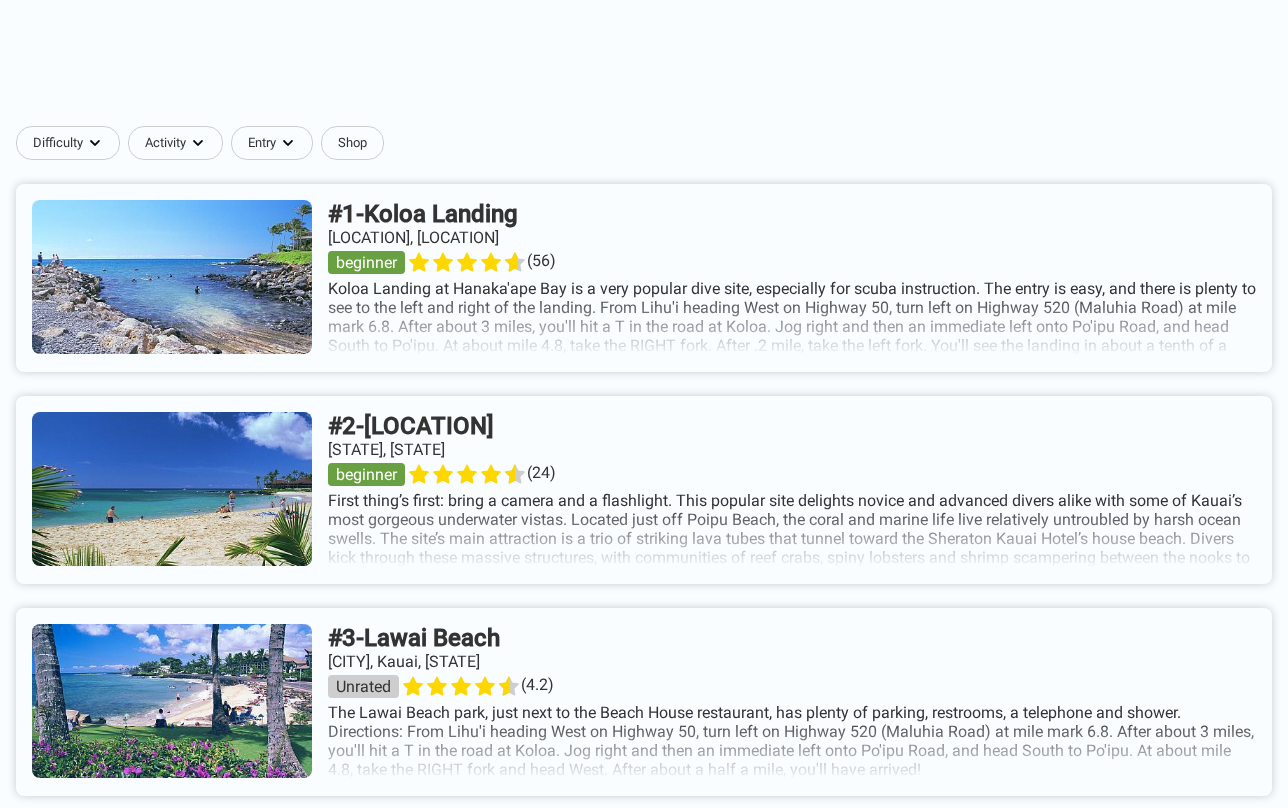 scroll, scrollTop: 760, scrollLeft: 0, axis: vertical 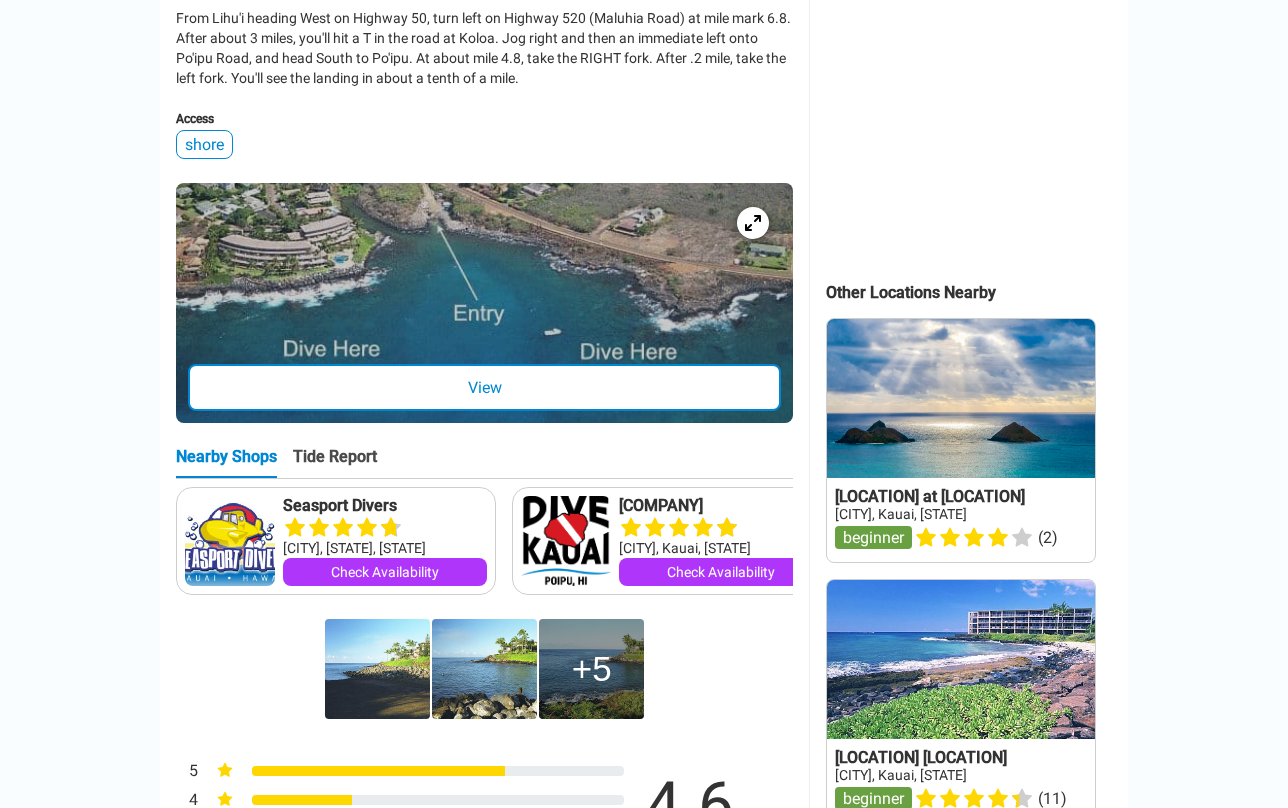 click on "View" at bounding box center [484, 387] 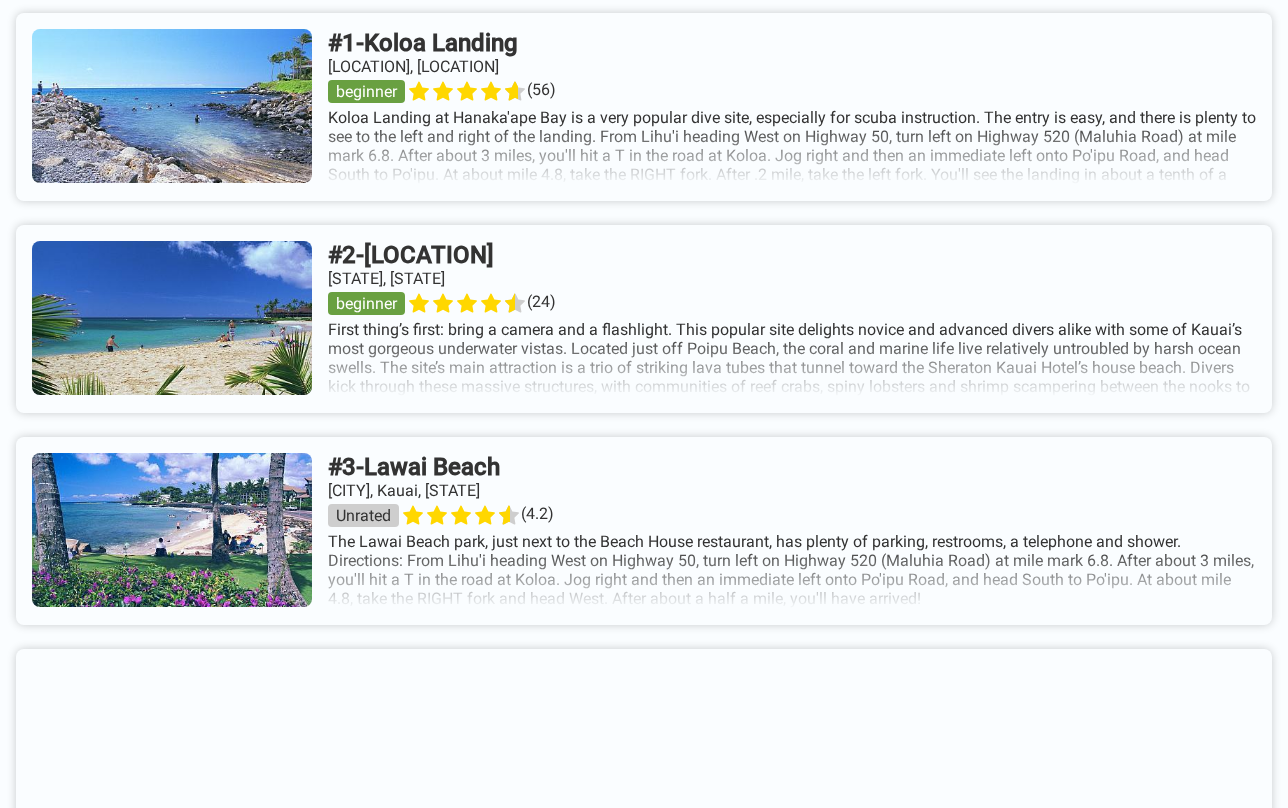 scroll, scrollTop: 938, scrollLeft: 0, axis: vertical 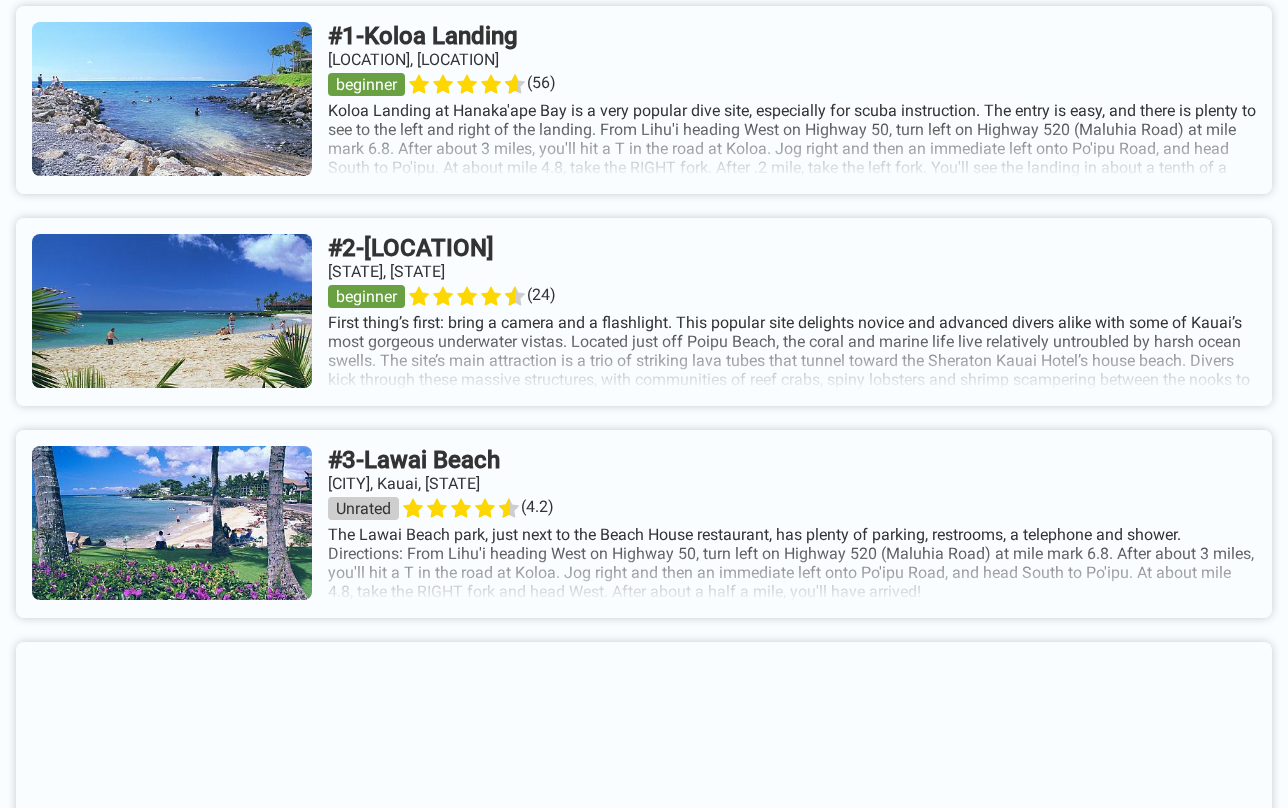 click at bounding box center (644, 312) 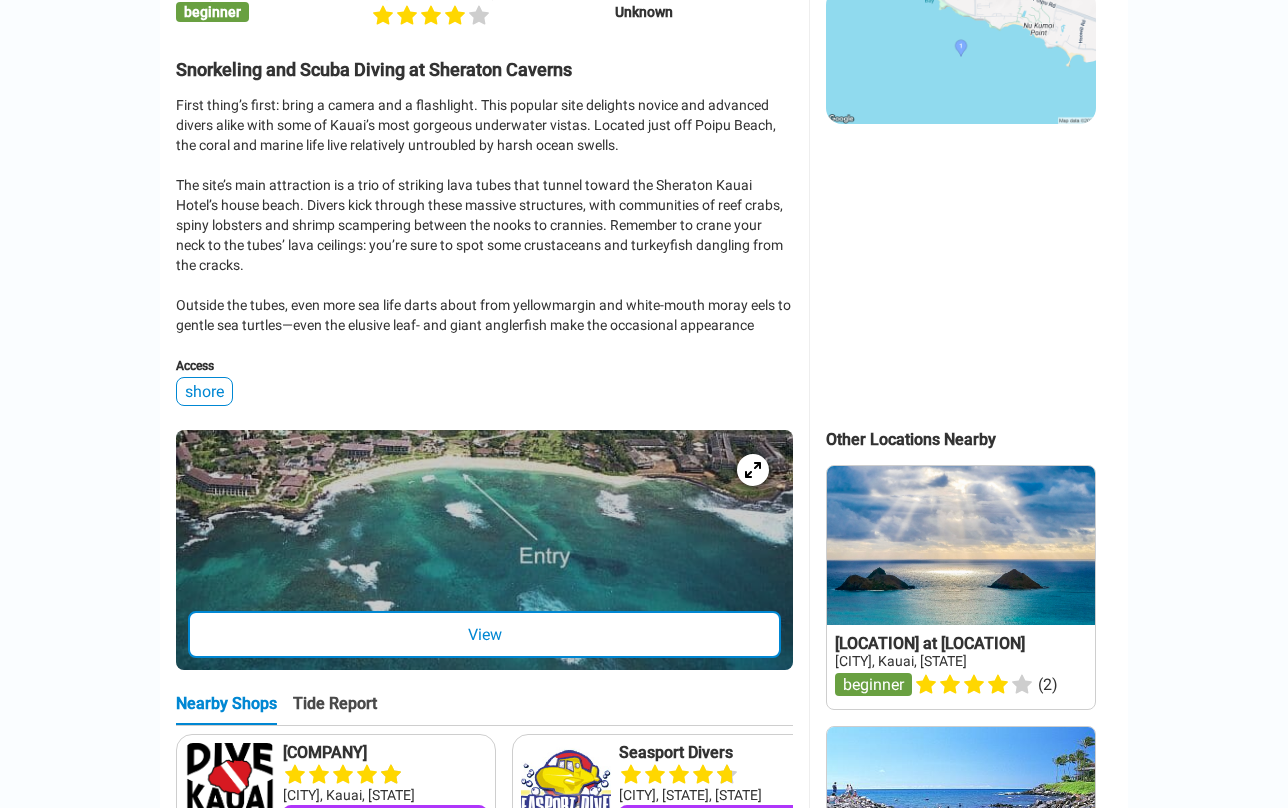 scroll, scrollTop: 554, scrollLeft: 0, axis: vertical 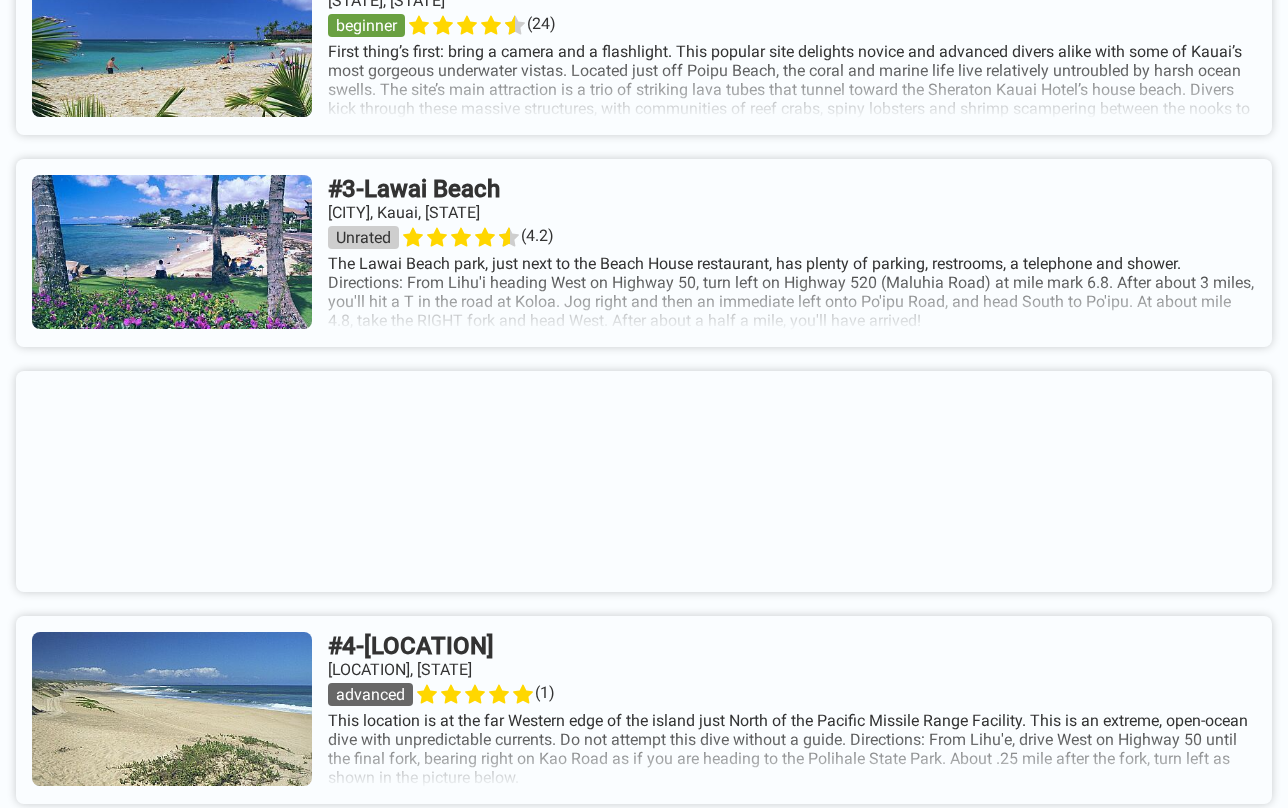 click at bounding box center [644, 253] 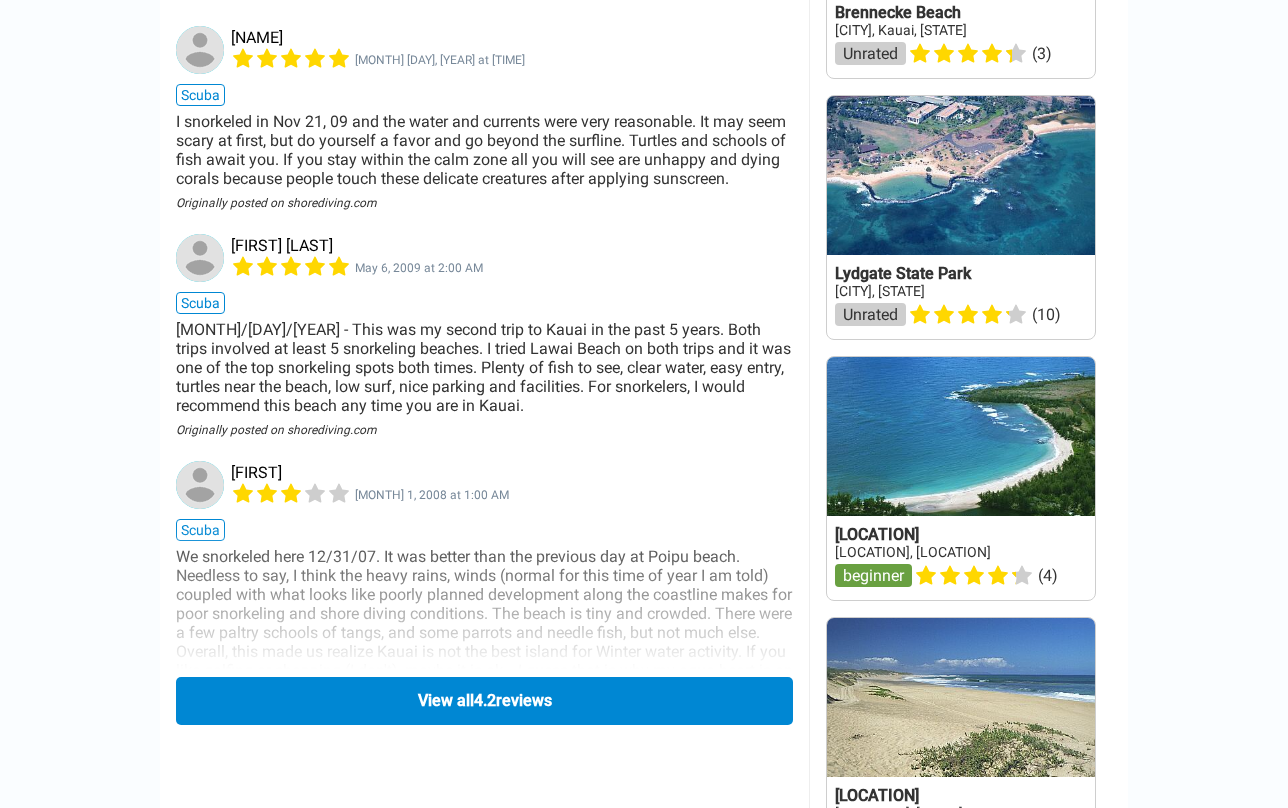 scroll, scrollTop: 2501, scrollLeft: 0, axis: vertical 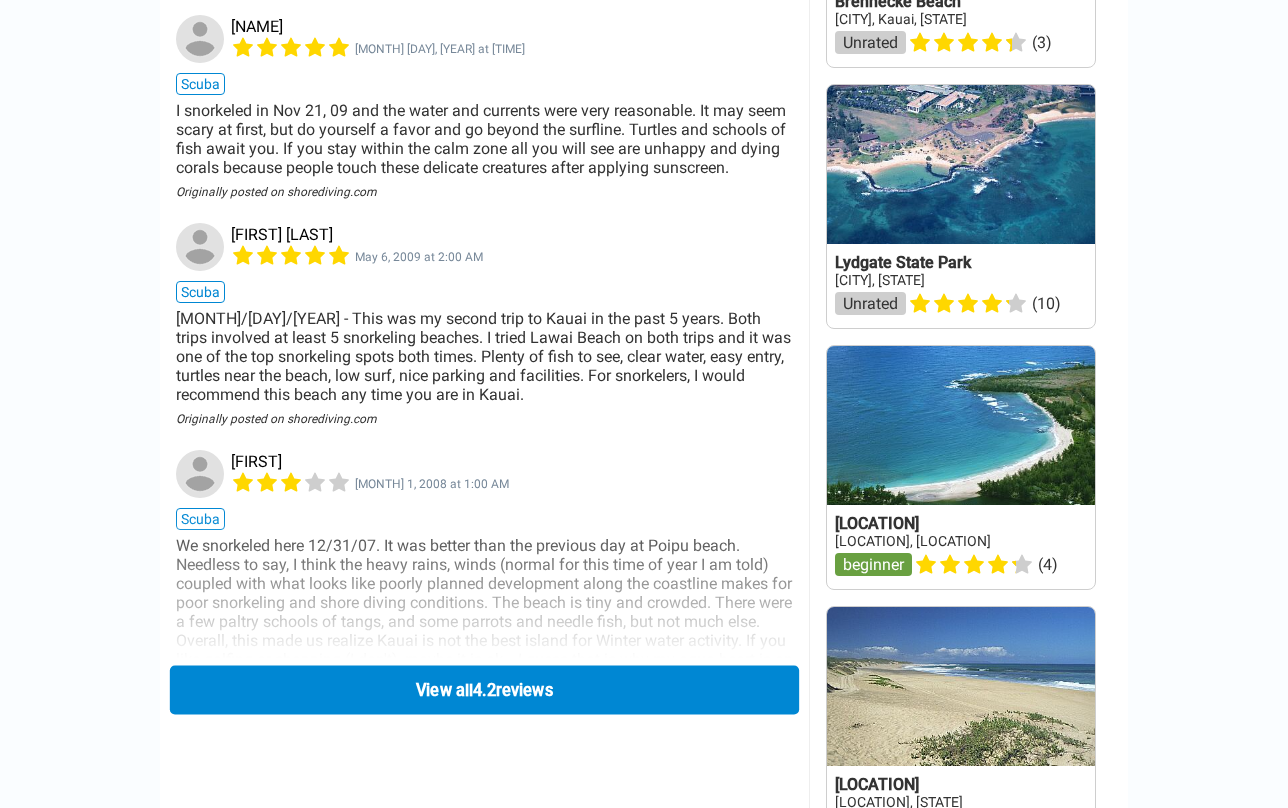 click on "View all 13 reviews" at bounding box center [484, 689] 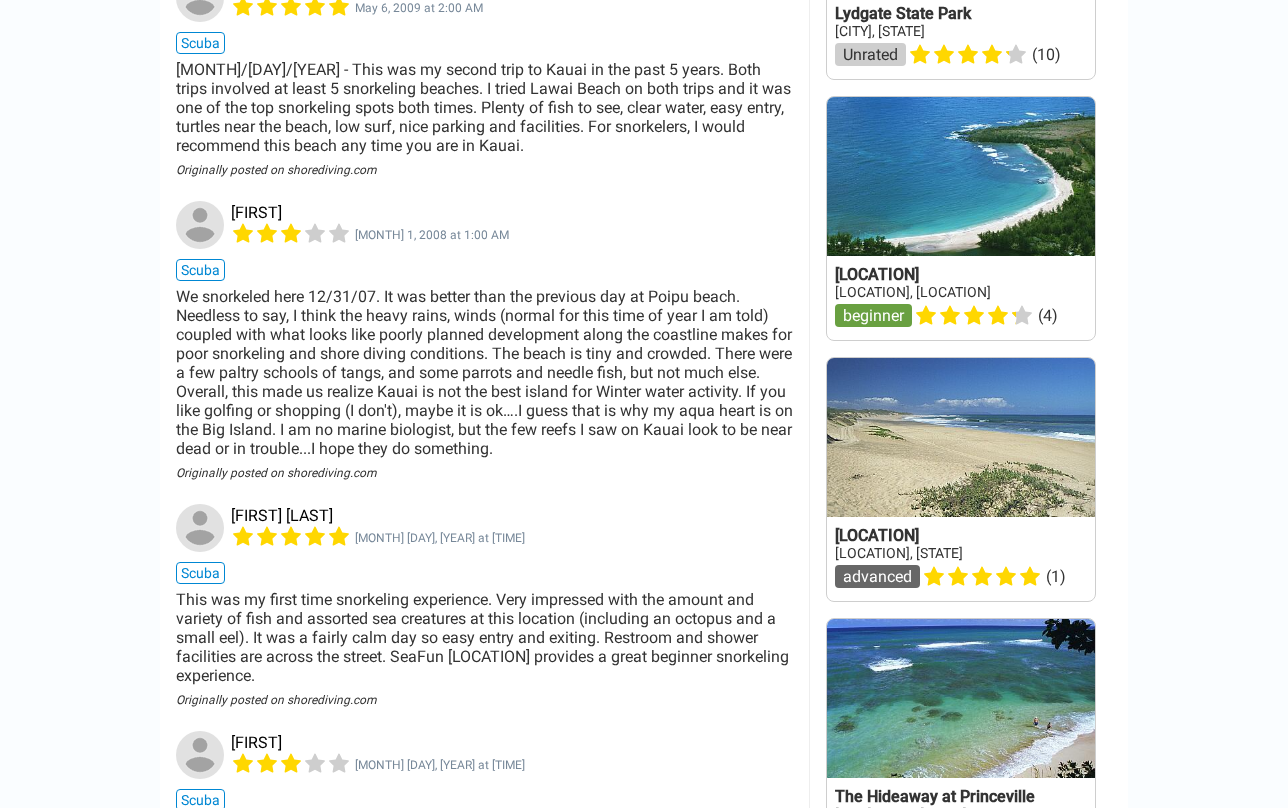 scroll, scrollTop: 2752, scrollLeft: 0, axis: vertical 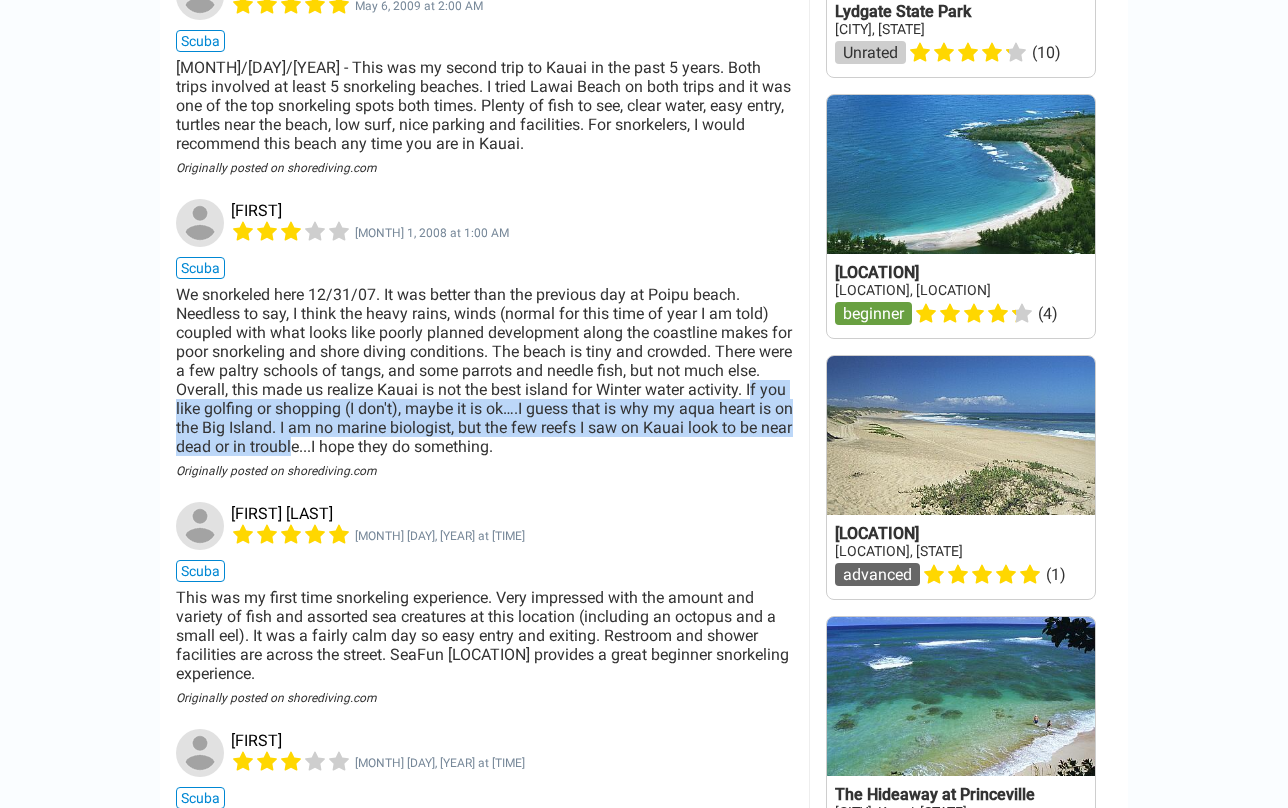 drag, startPoint x: 242, startPoint y: 395, endPoint x: 477, endPoint y: 431, distance: 237.74146 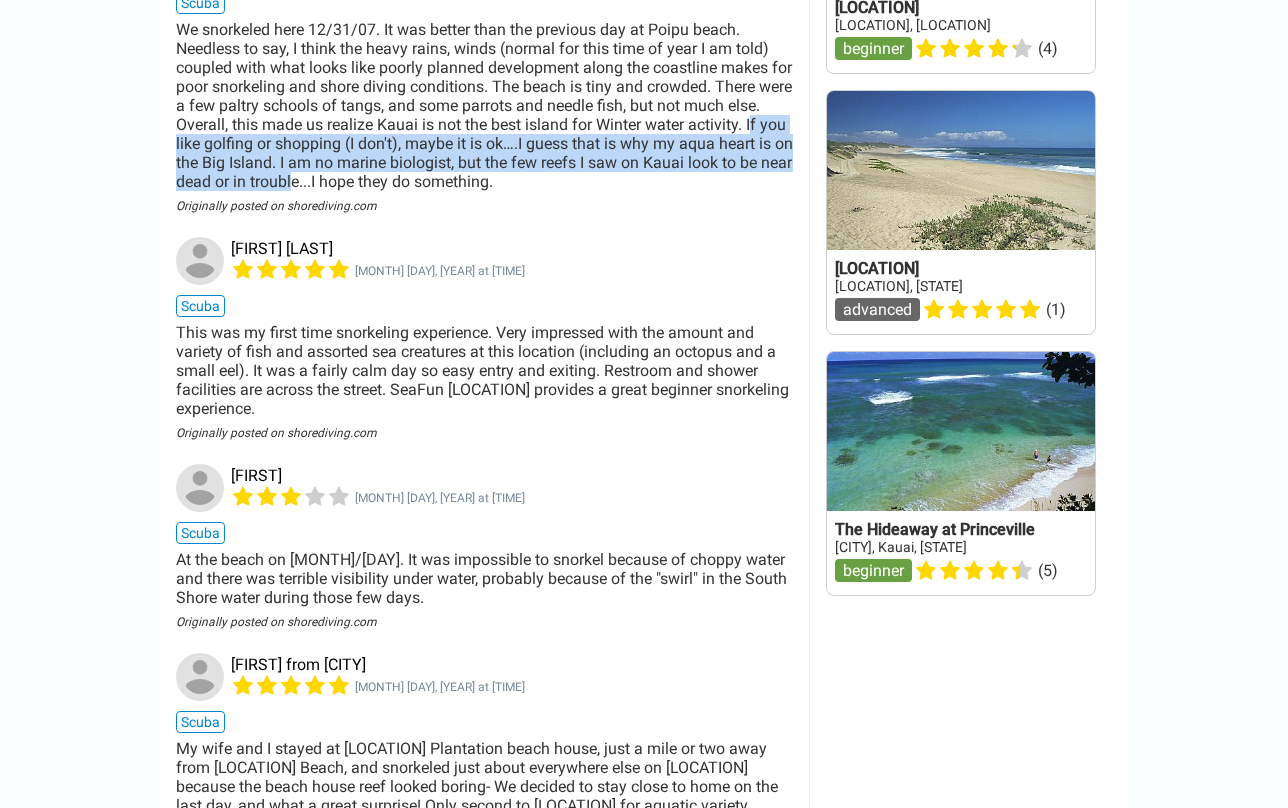 scroll, scrollTop: 3017, scrollLeft: 0, axis: vertical 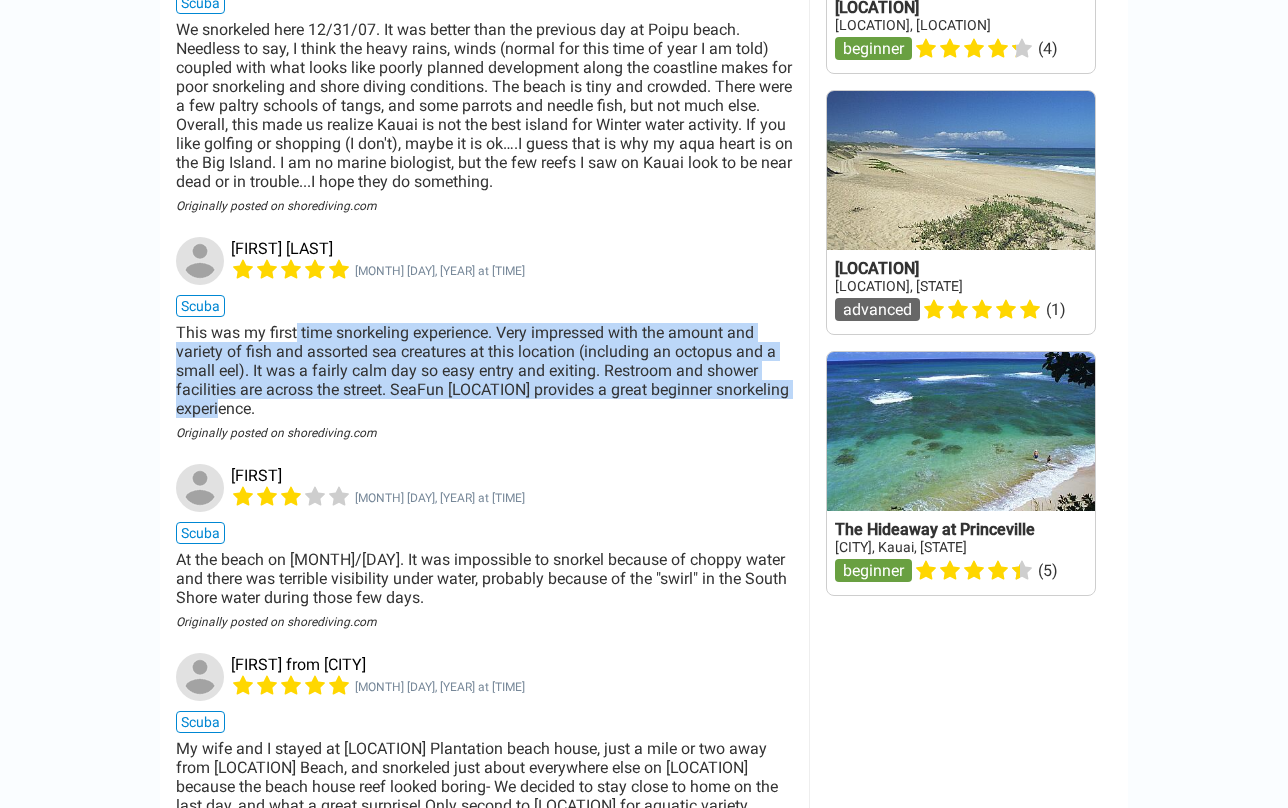 drag, startPoint x: 295, startPoint y: 310, endPoint x: 496, endPoint y: 382, distance: 213.50644 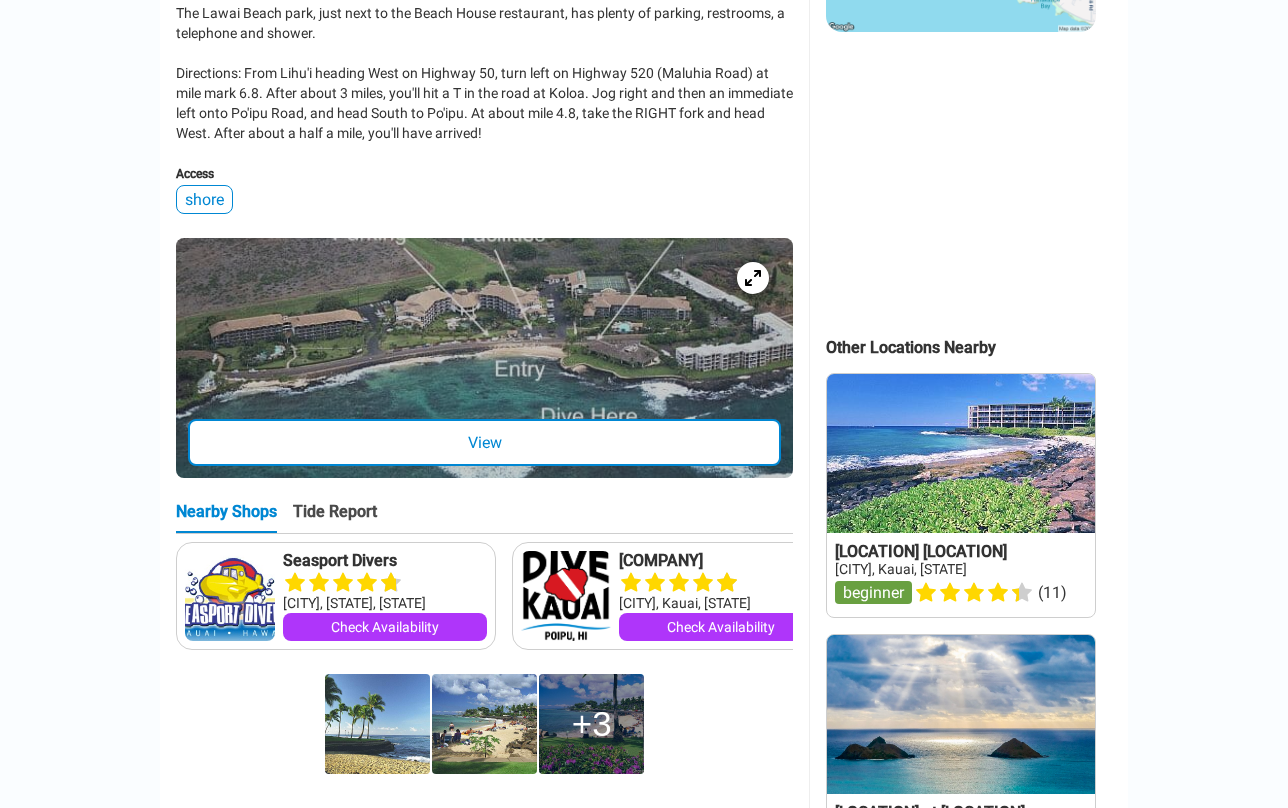 scroll, scrollTop: 640, scrollLeft: 0, axis: vertical 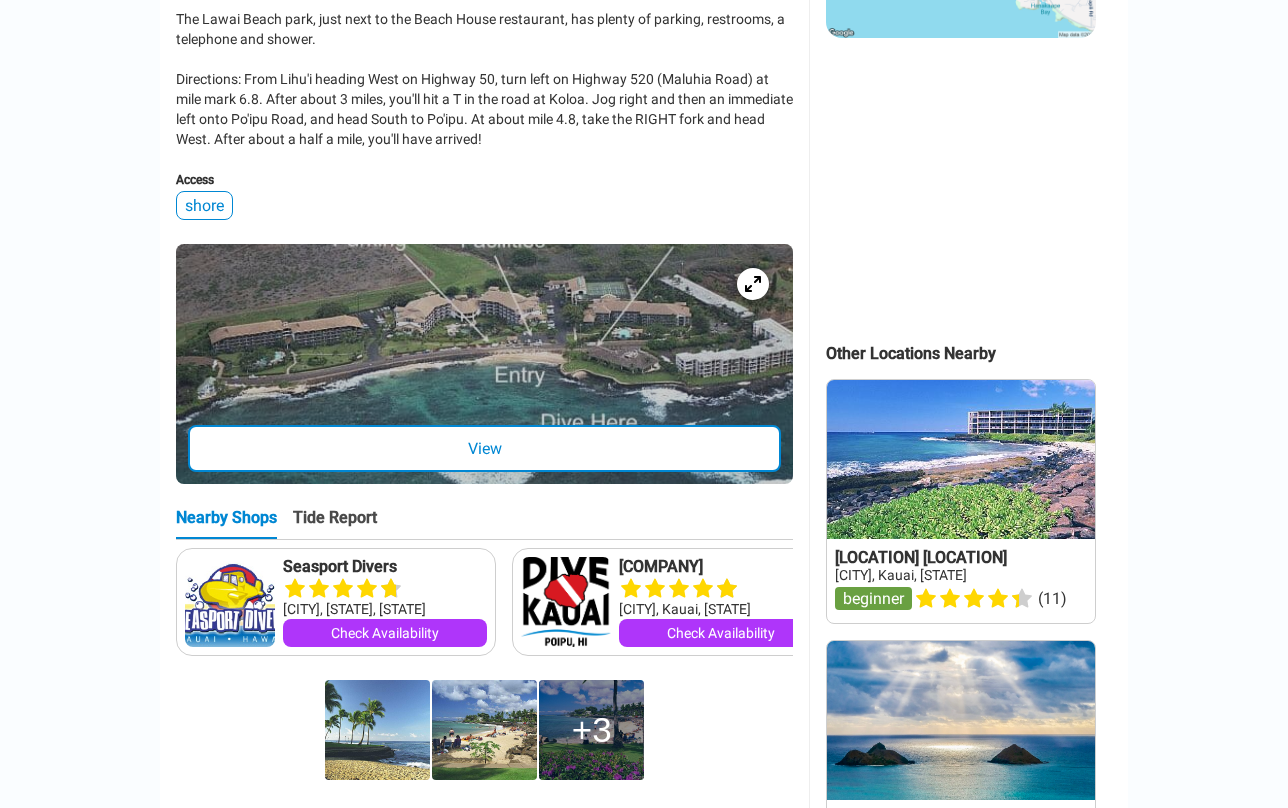 click on "View" at bounding box center (484, 448) 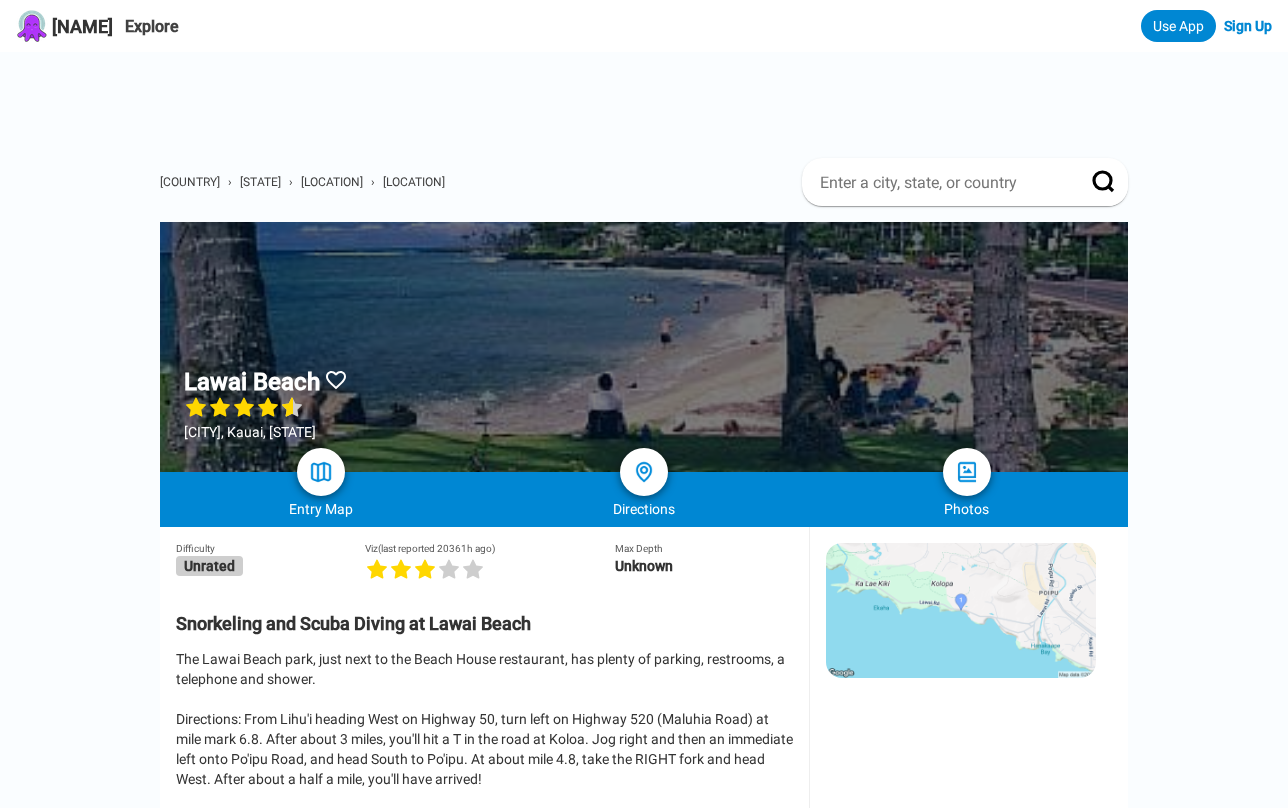 scroll, scrollTop: 0, scrollLeft: 0, axis: both 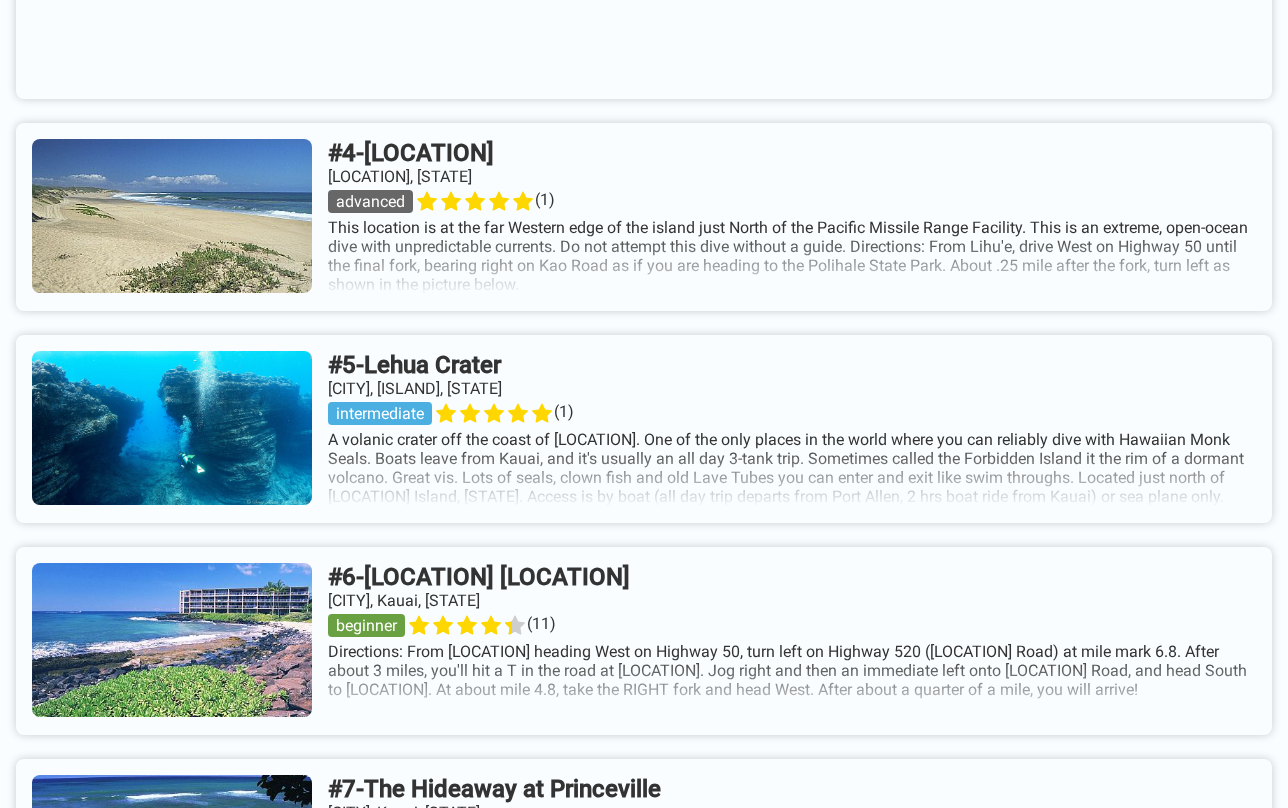 click at bounding box center (644, 217) 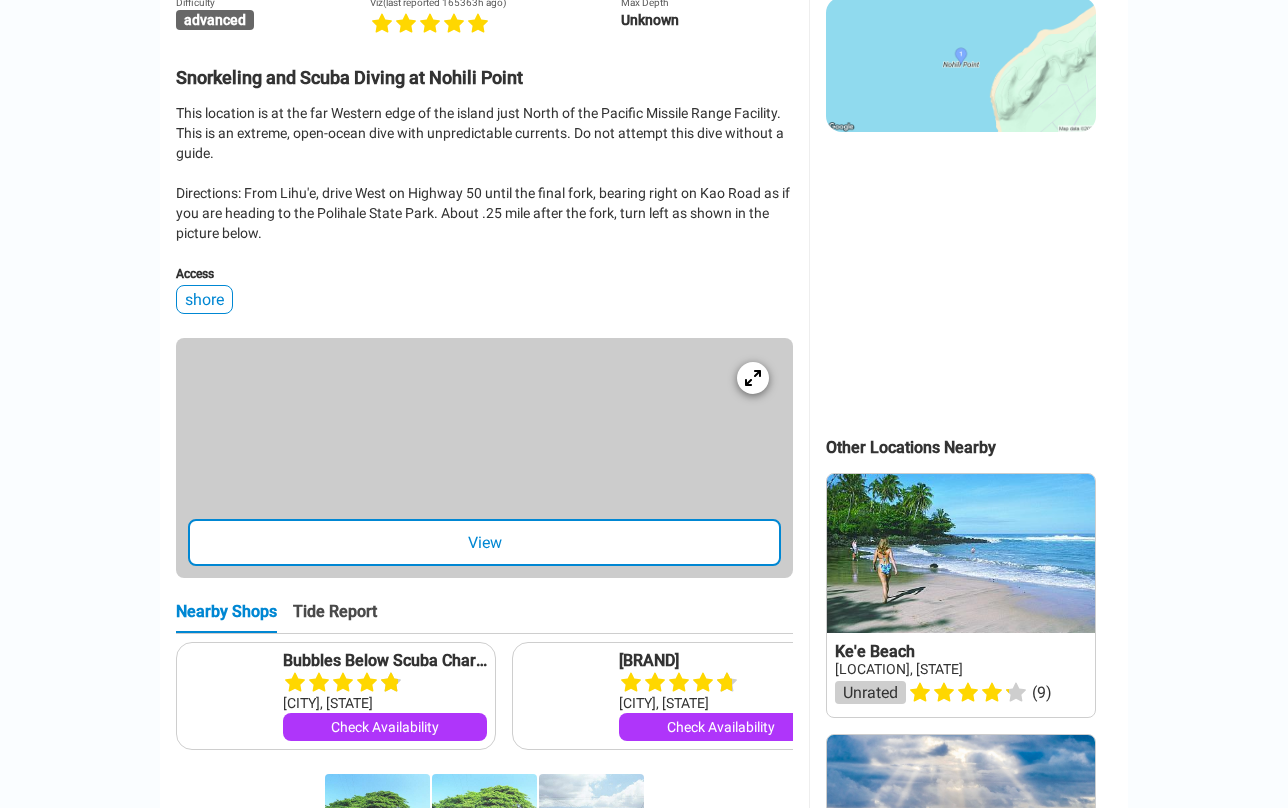scroll, scrollTop: 547, scrollLeft: 0, axis: vertical 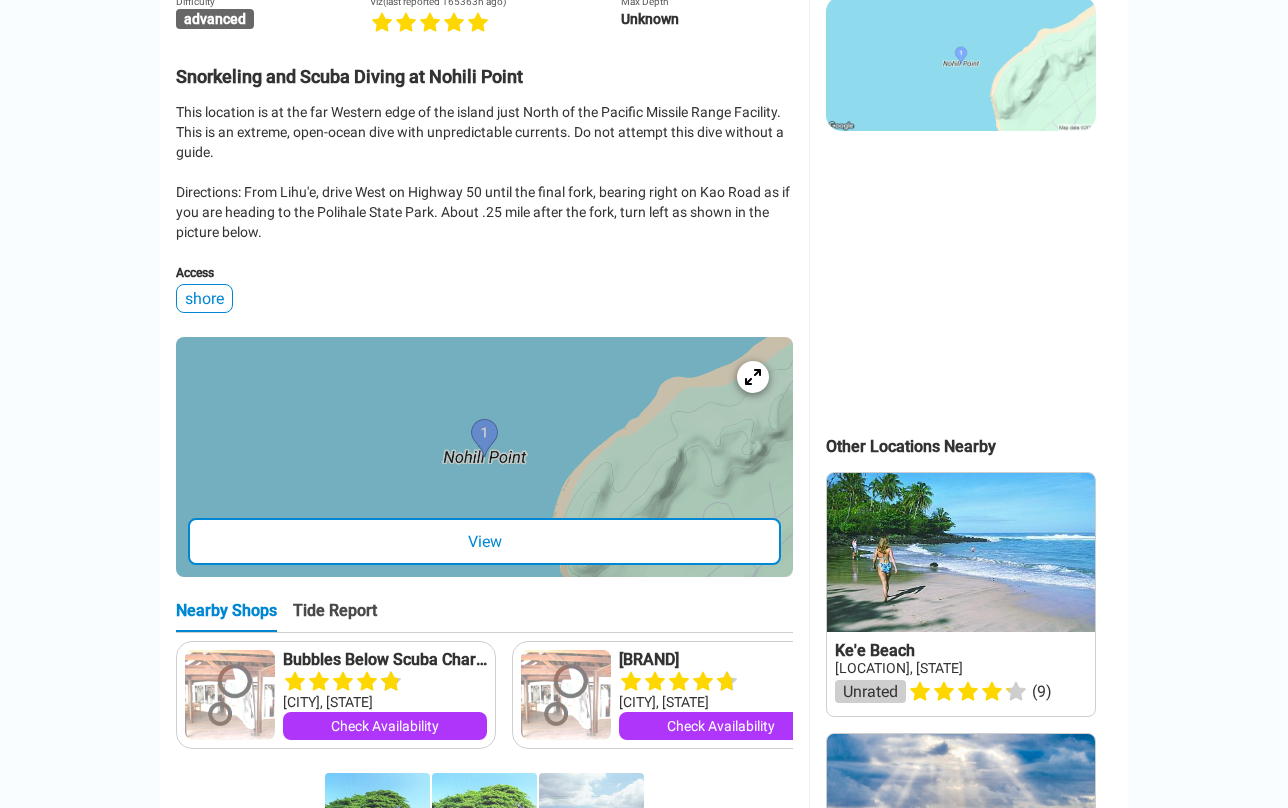 click on "View" at bounding box center (484, 541) 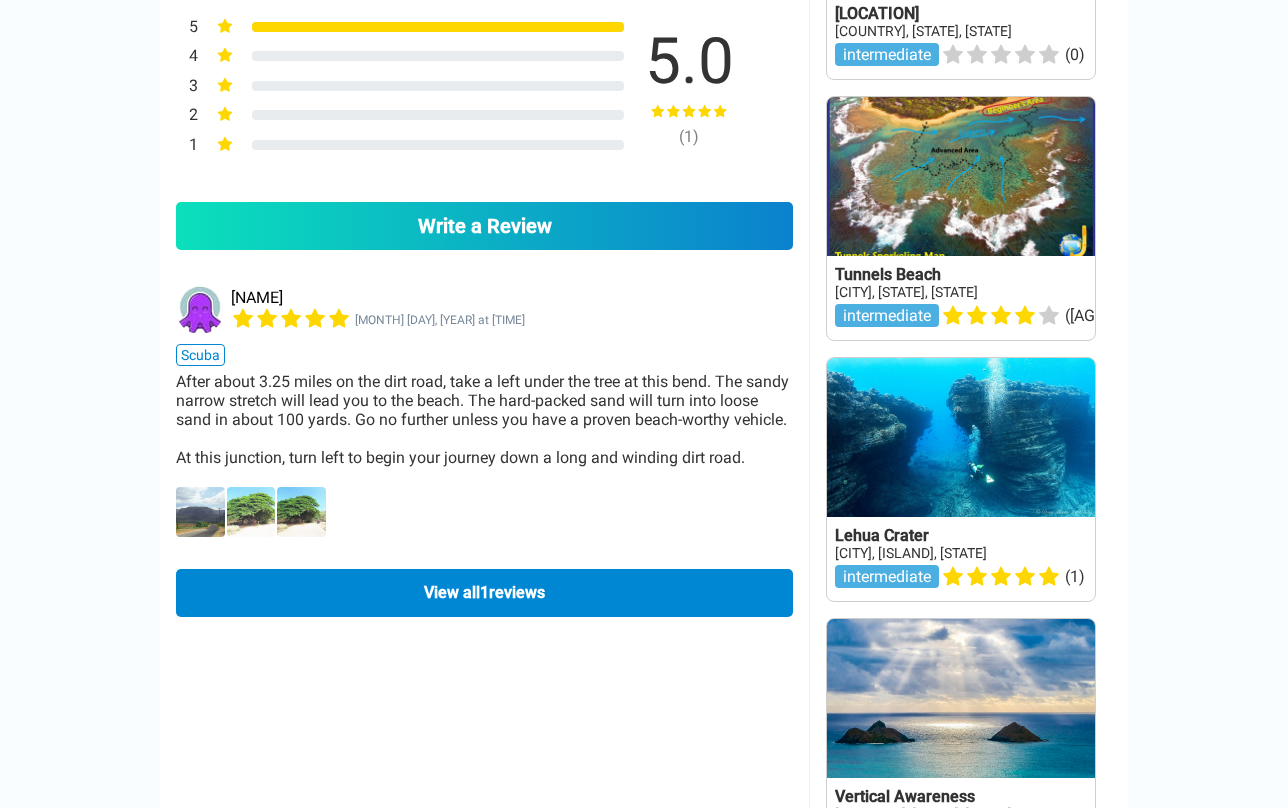 scroll, scrollTop: 1449, scrollLeft: 0, axis: vertical 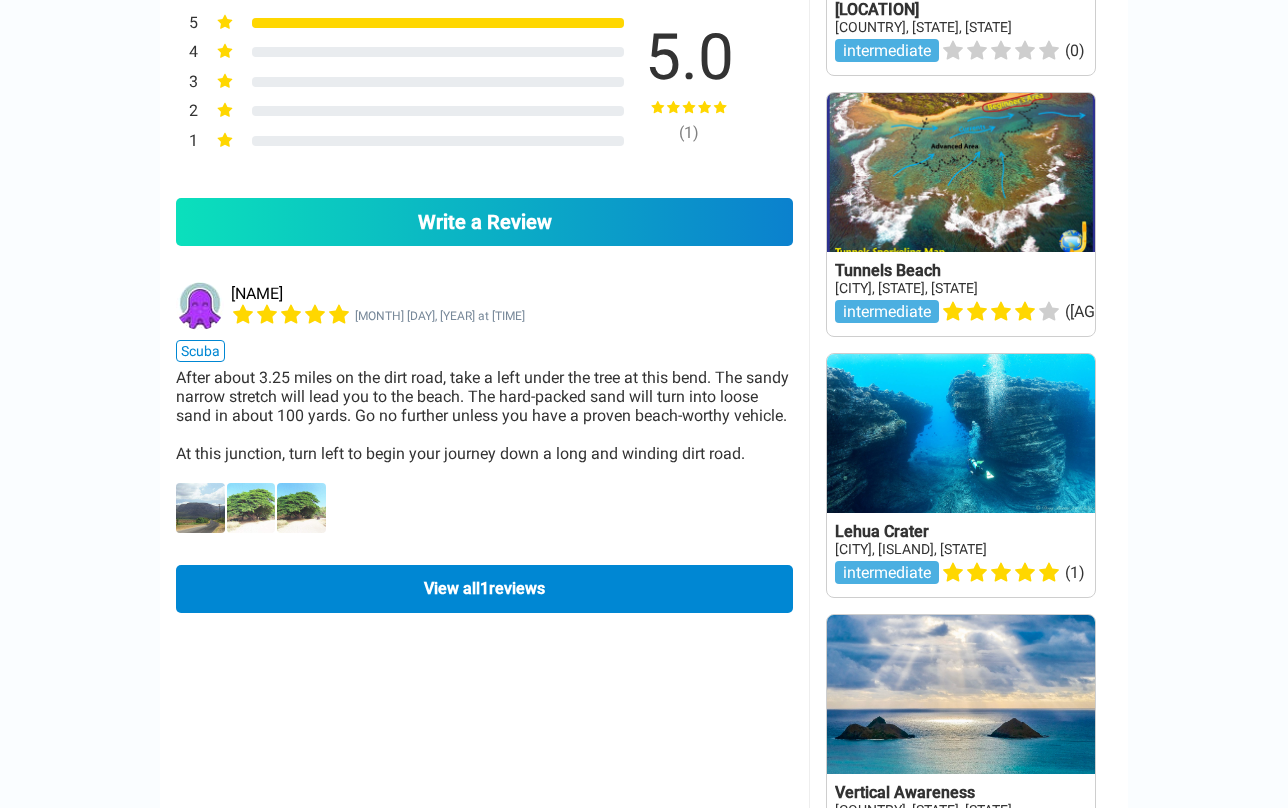 click at bounding box center (200, 508) 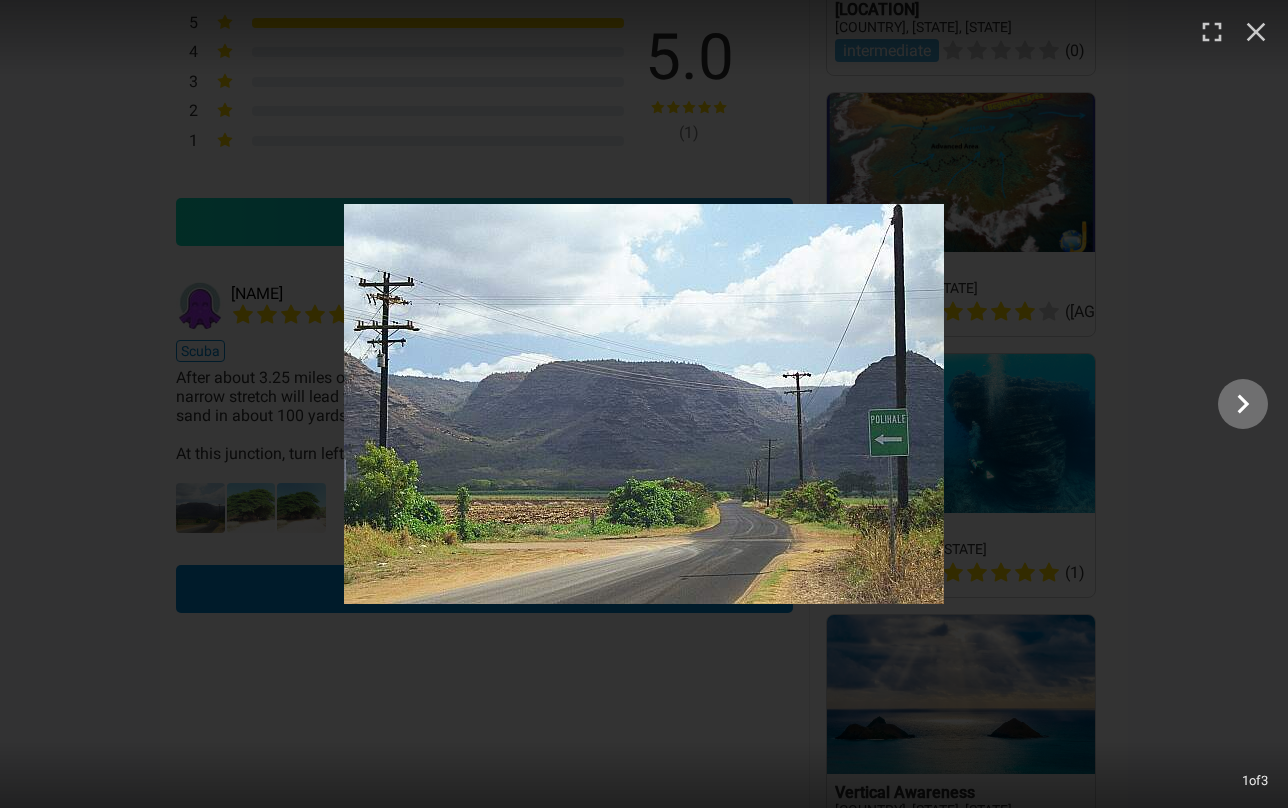 click 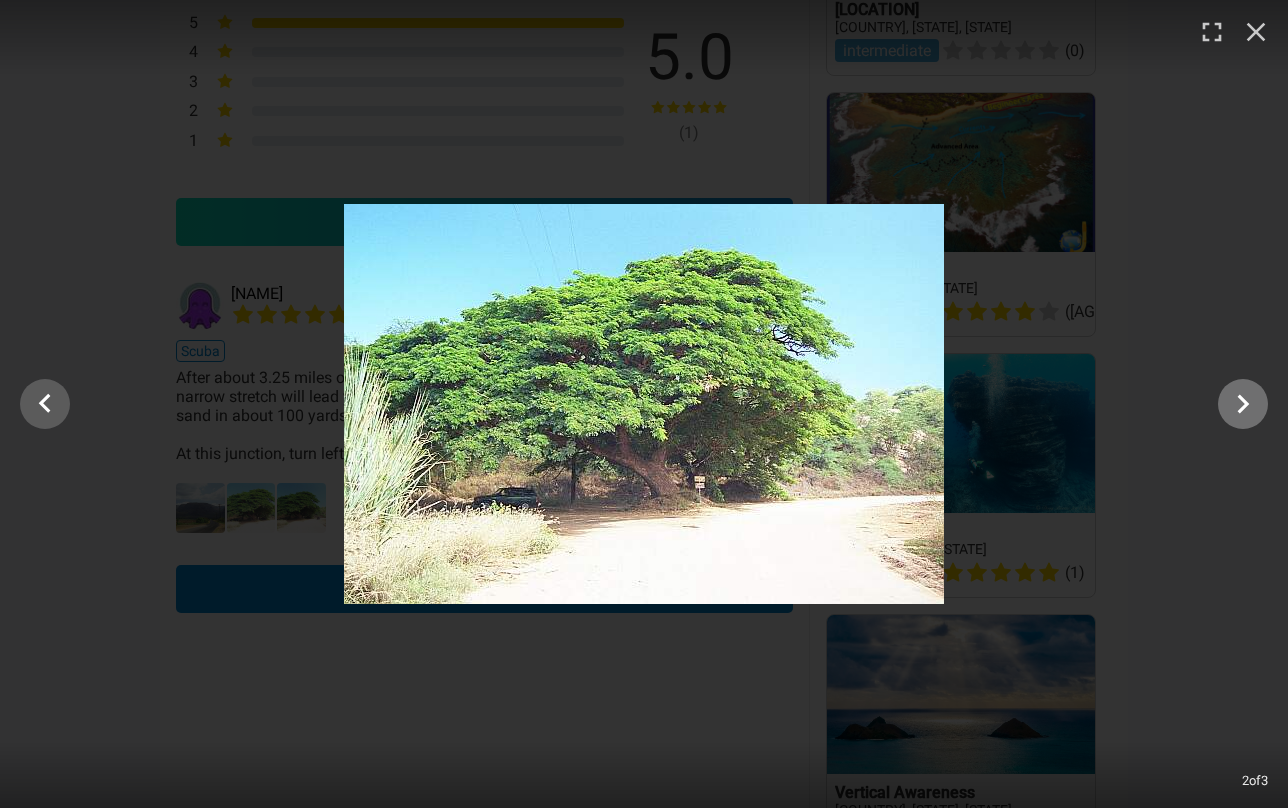 click 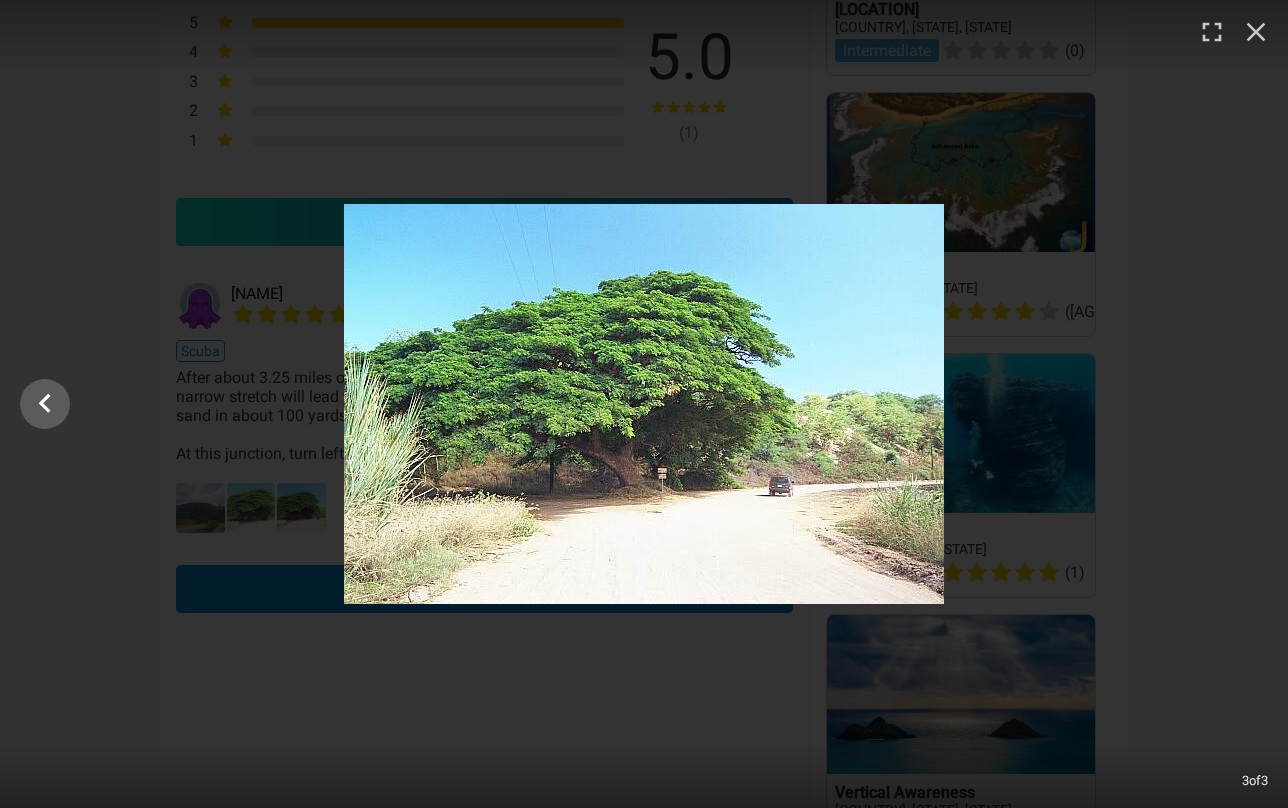 click at bounding box center (644, 404) 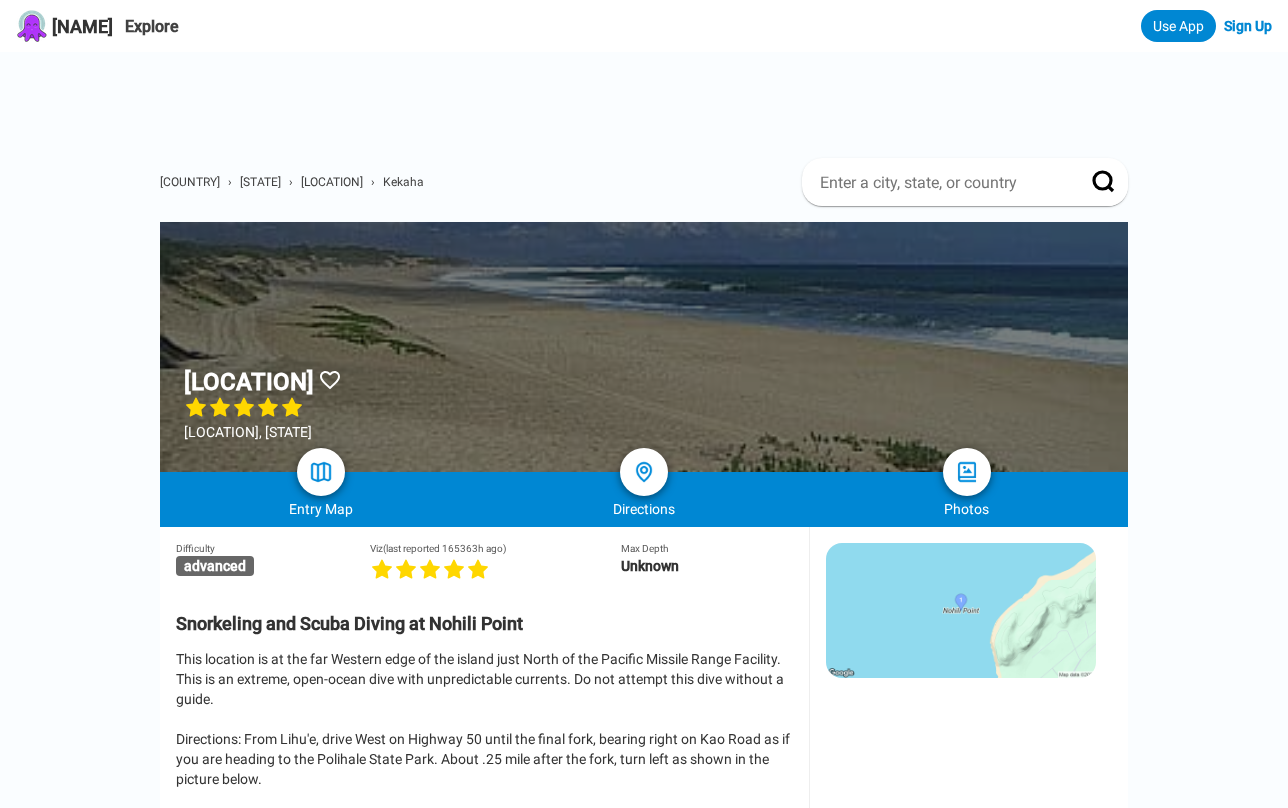 scroll, scrollTop: 0, scrollLeft: 0, axis: both 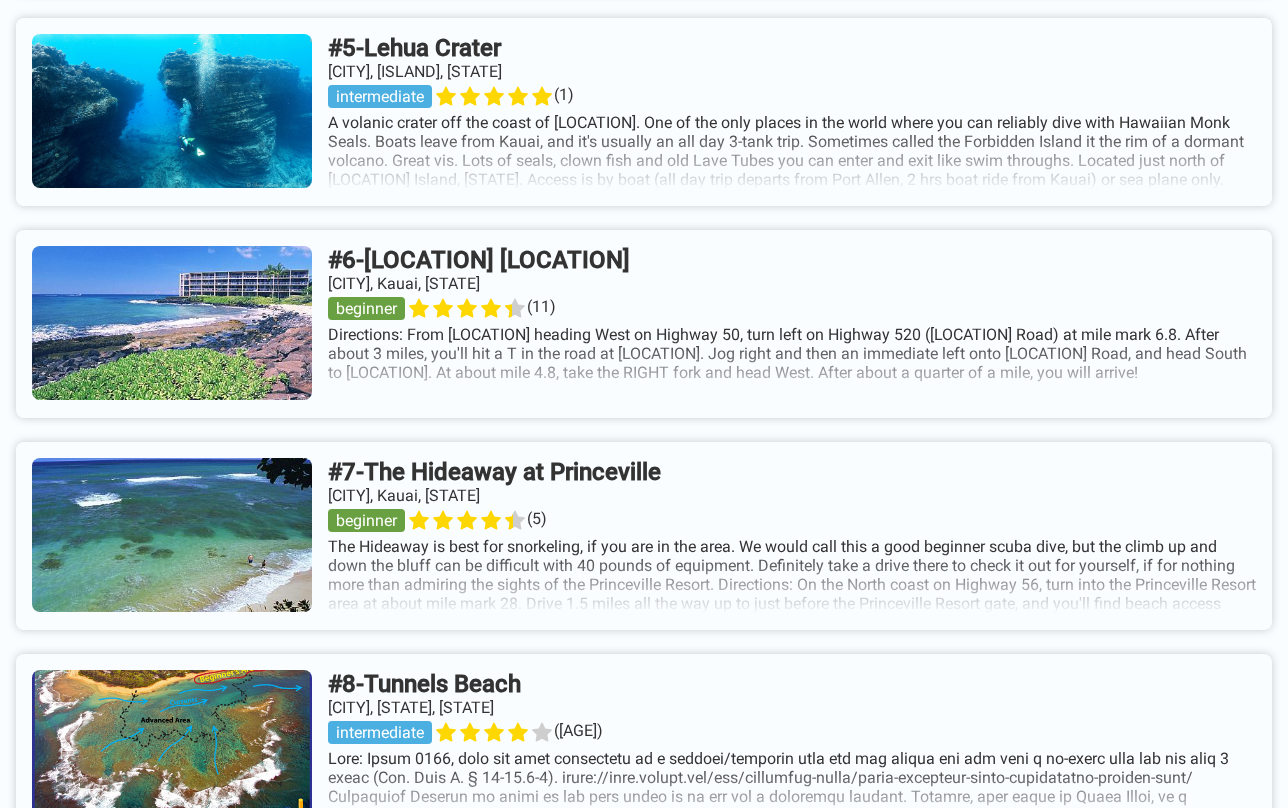 click at bounding box center (644, 324) 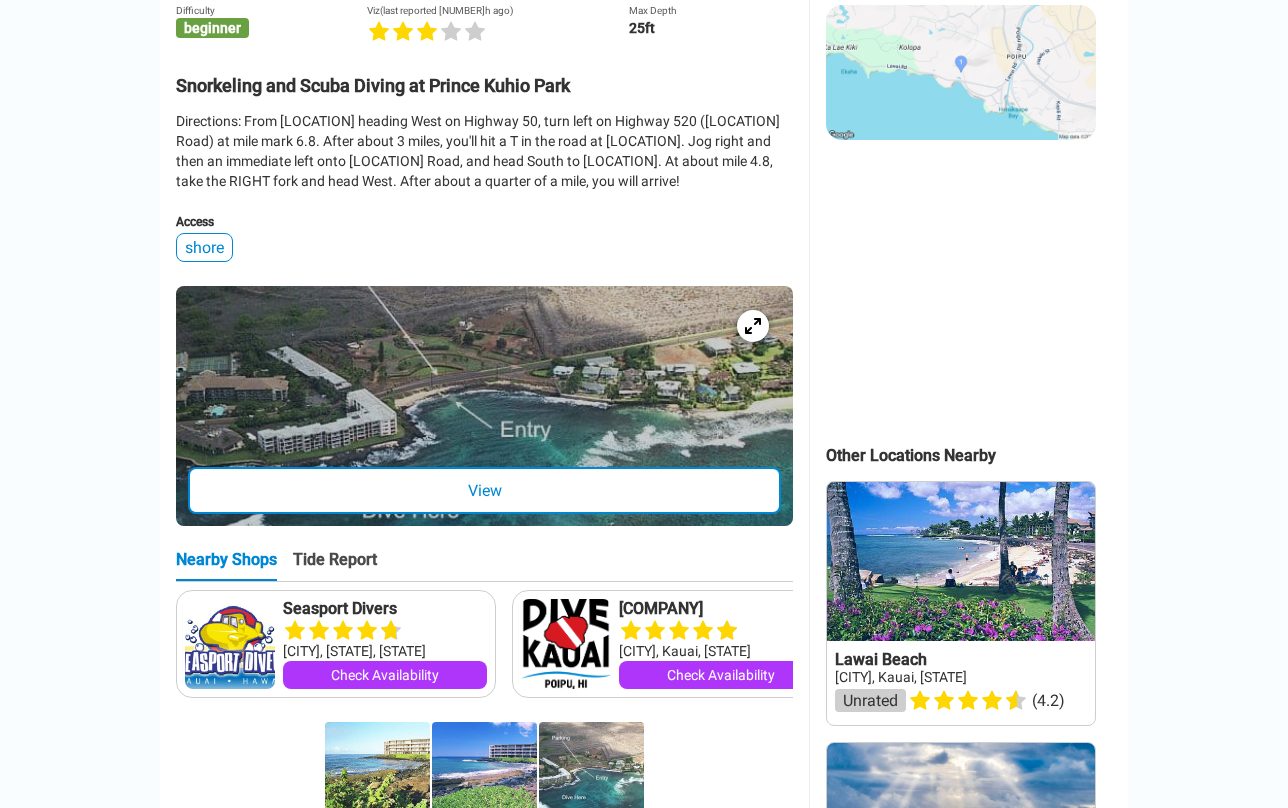 scroll, scrollTop: 538, scrollLeft: 0, axis: vertical 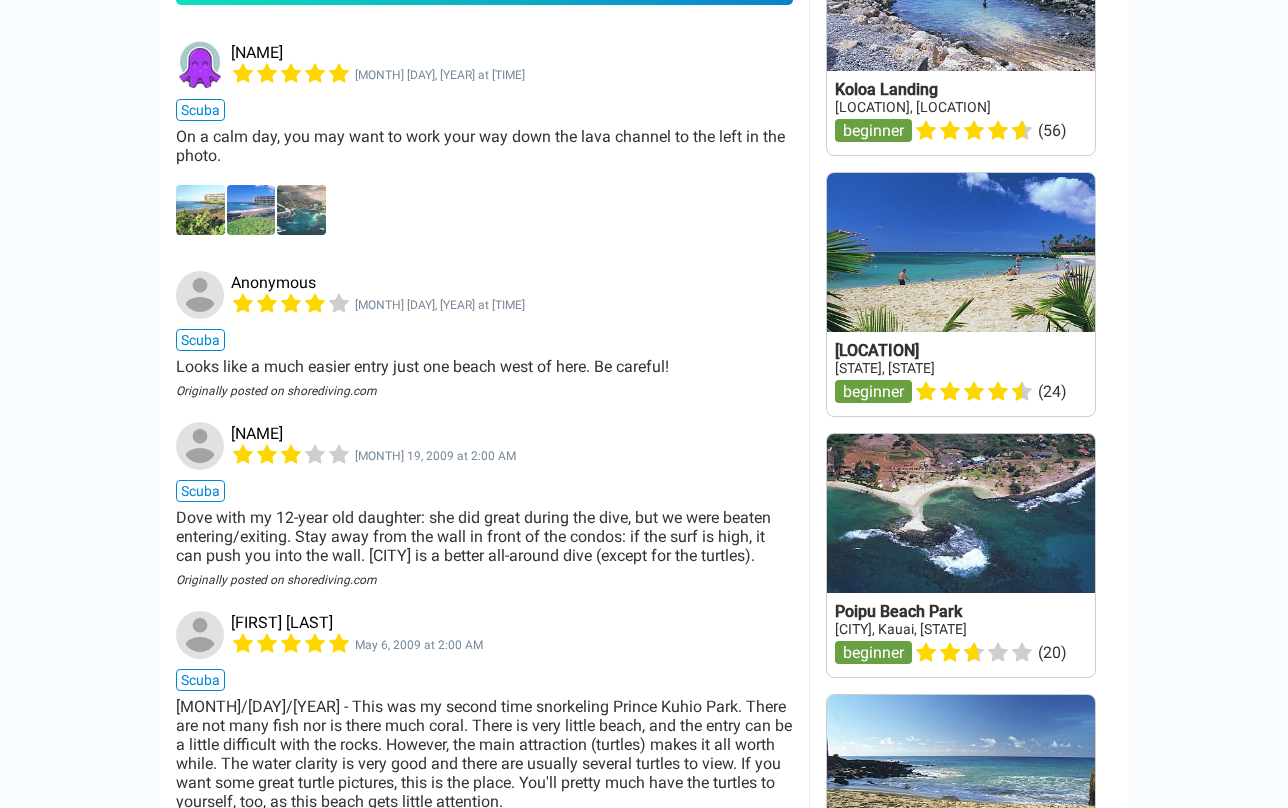 click at bounding box center [200, 210] 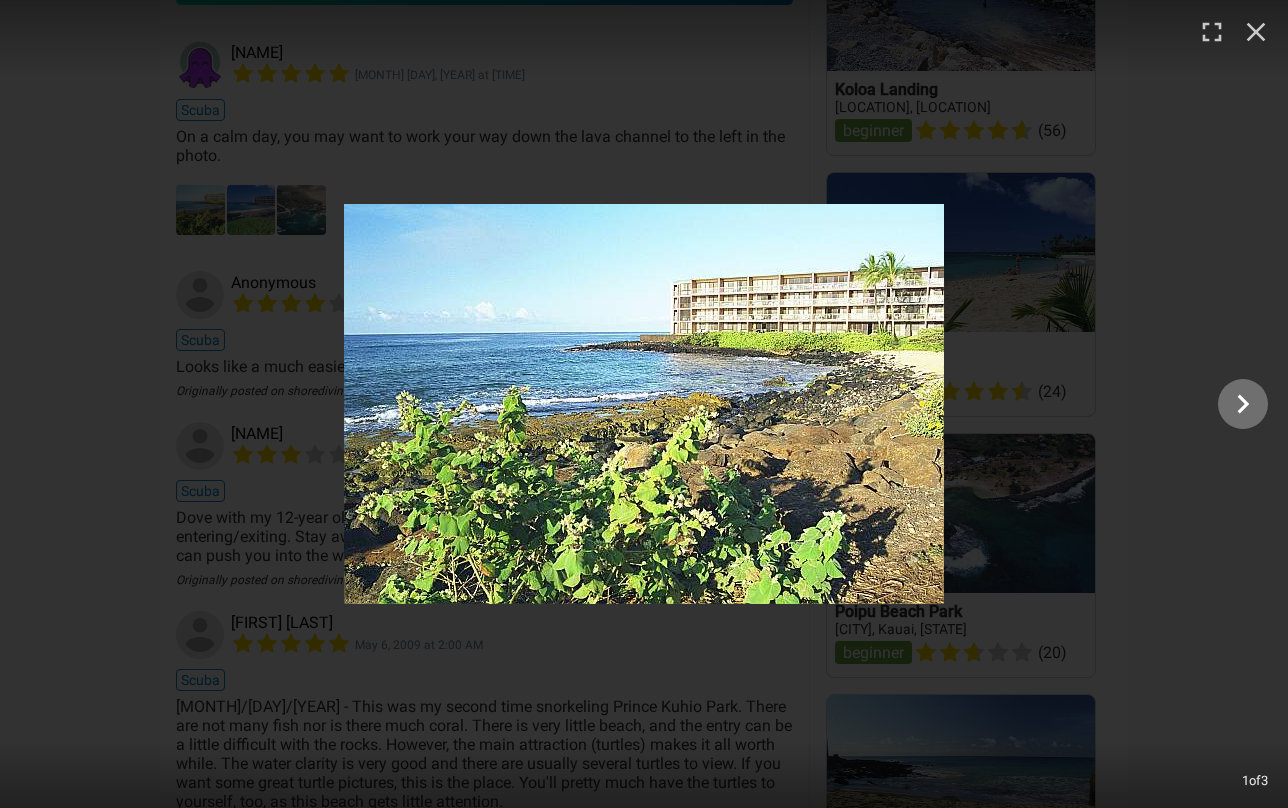 click 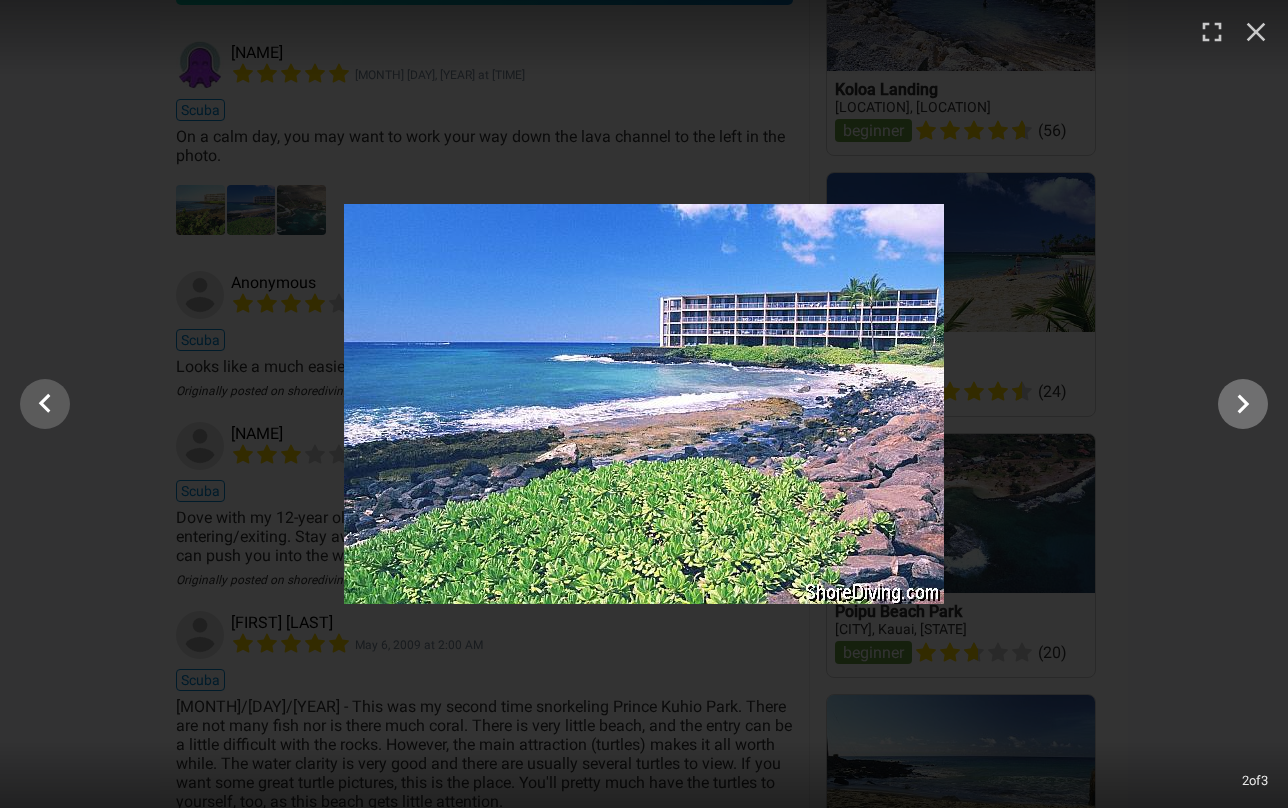 click 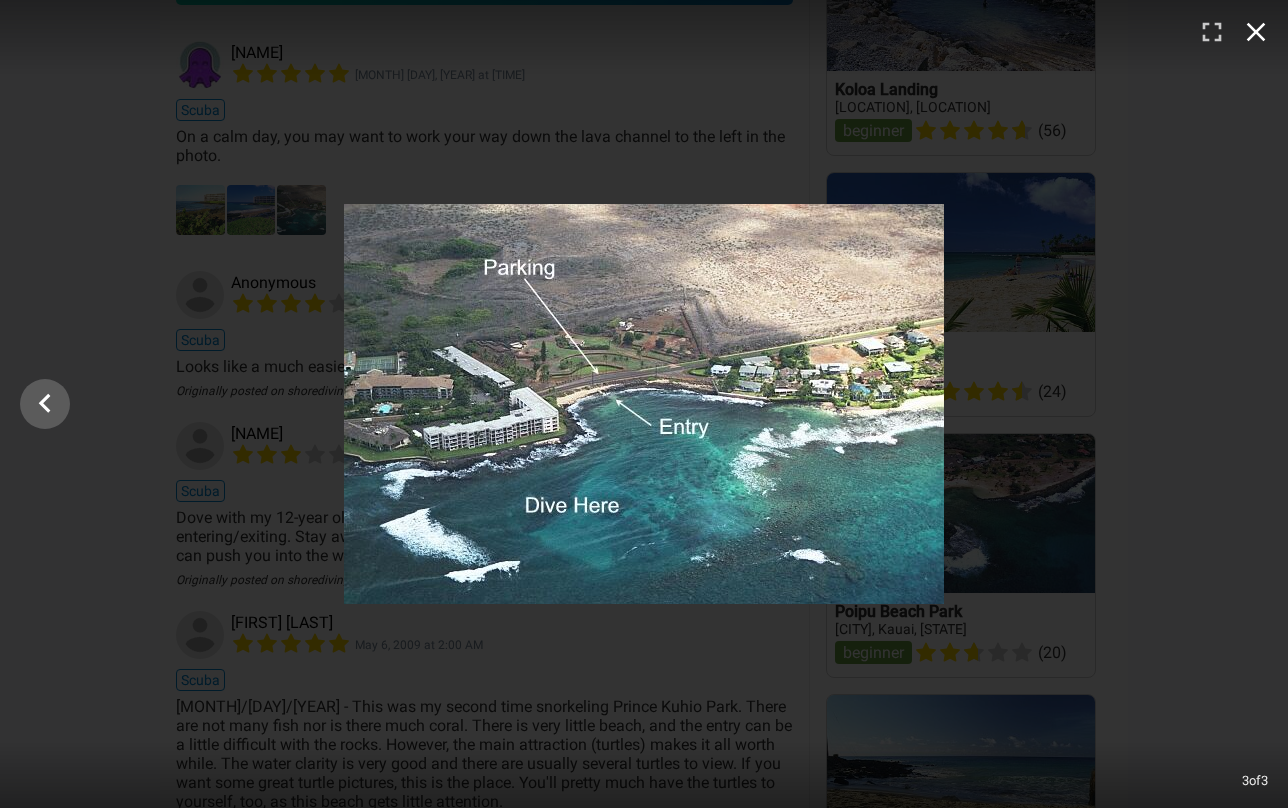 click 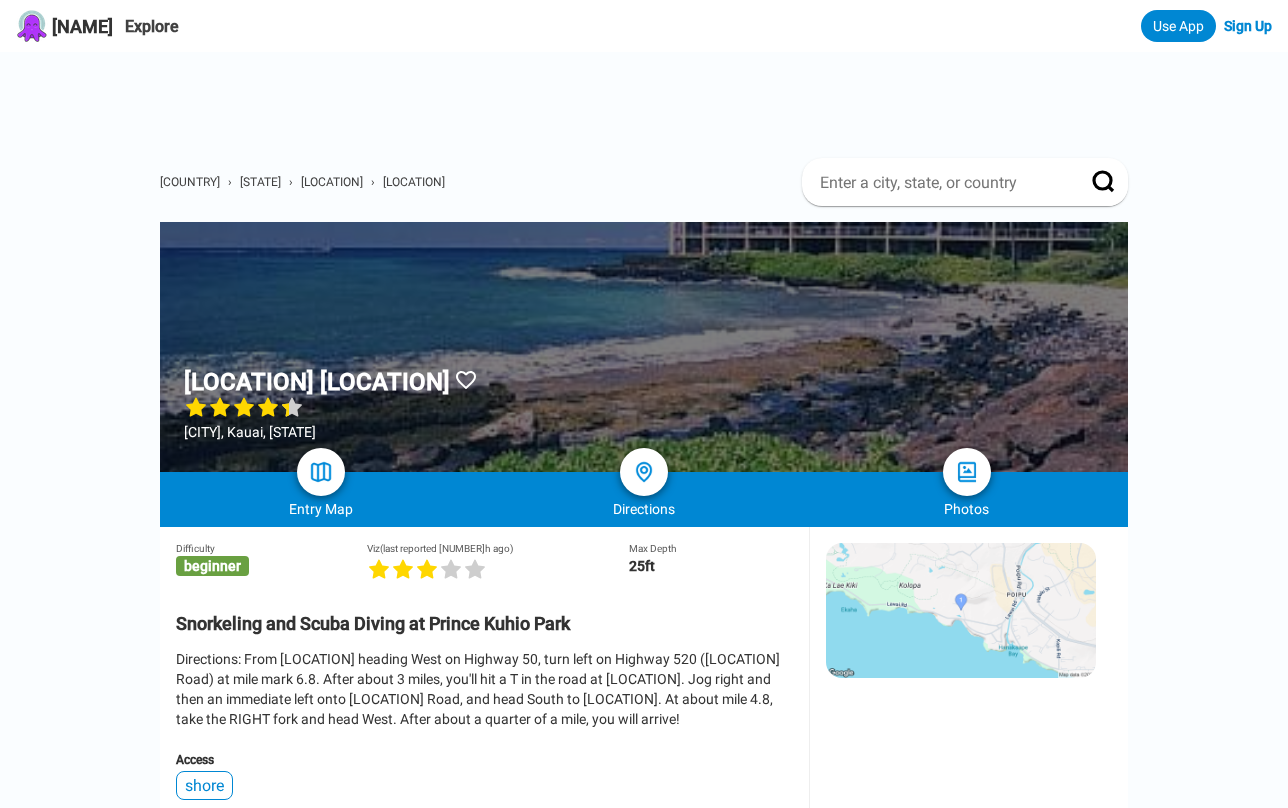 scroll, scrollTop: 0, scrollLeft: 0, axis: both 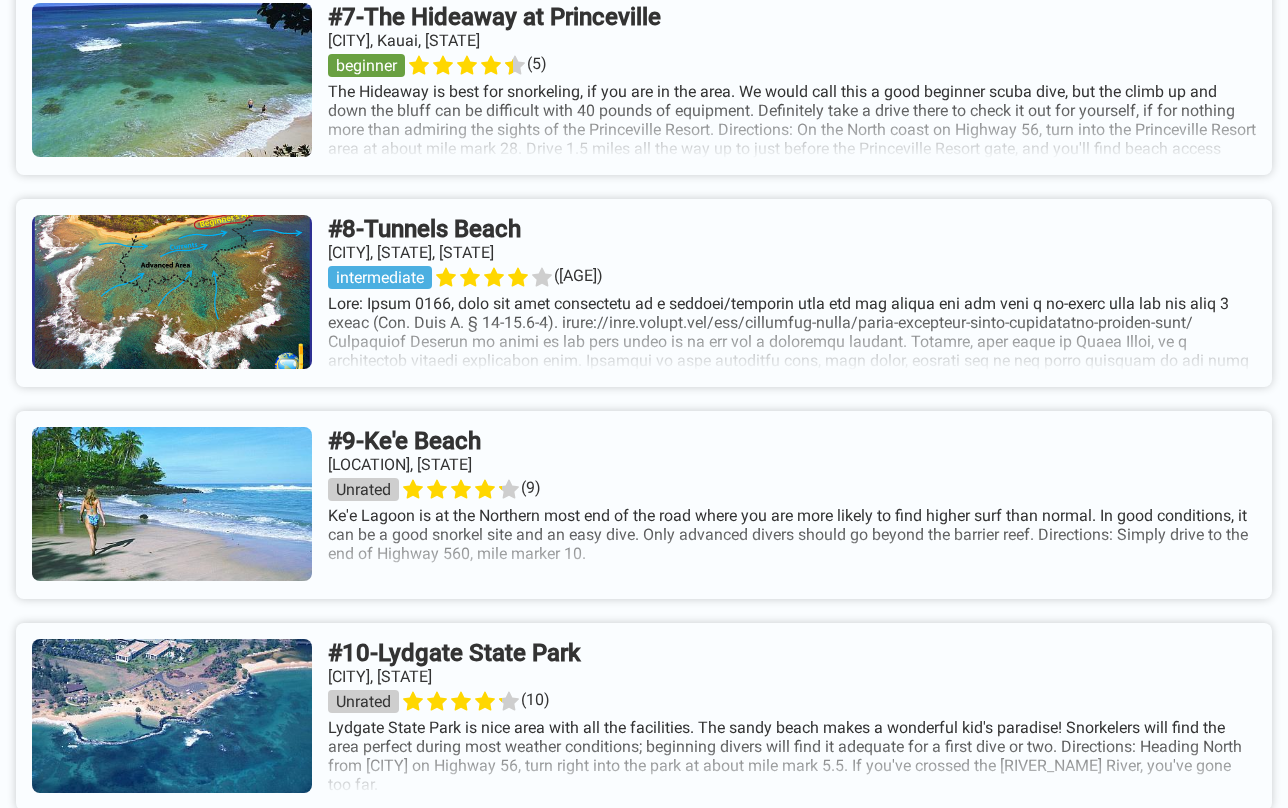 click at bounding box center (644, 293) 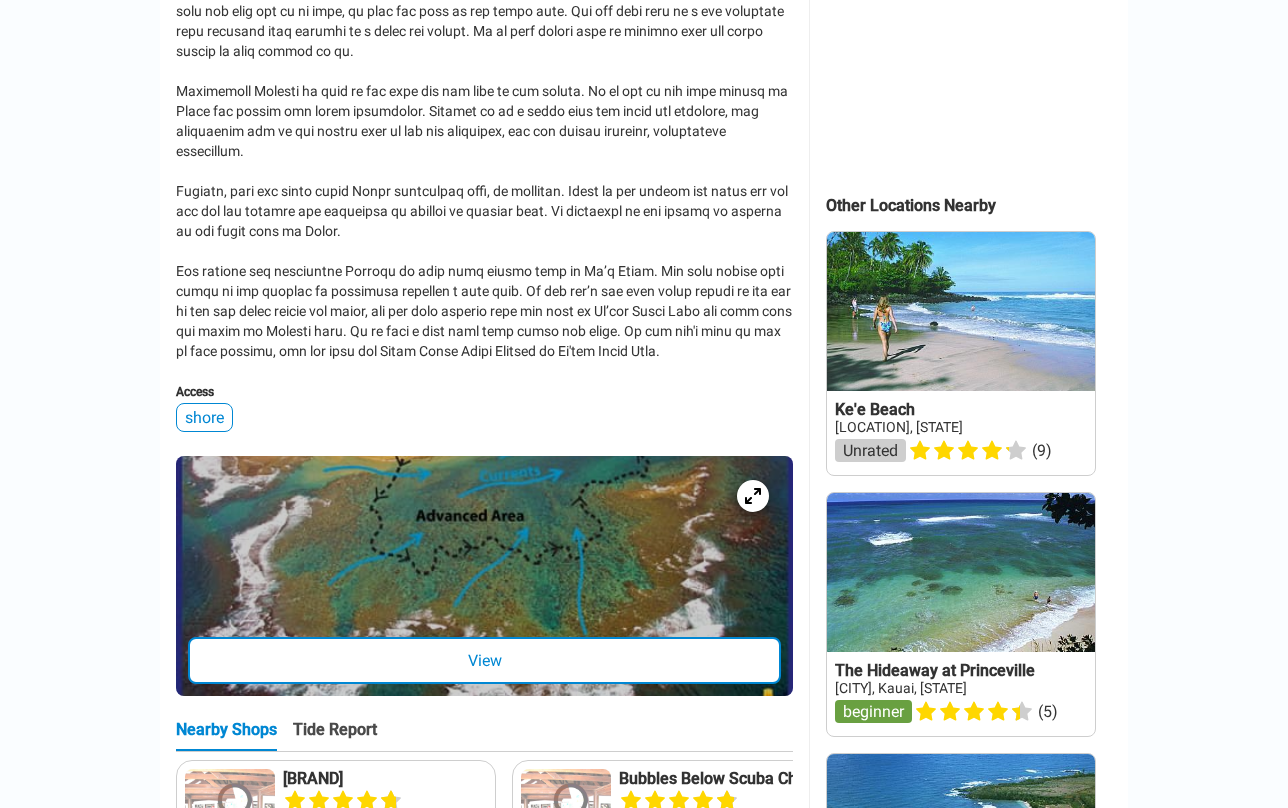 scroll, scrollTop: 906, scrollLeft: 0, axis: vertical 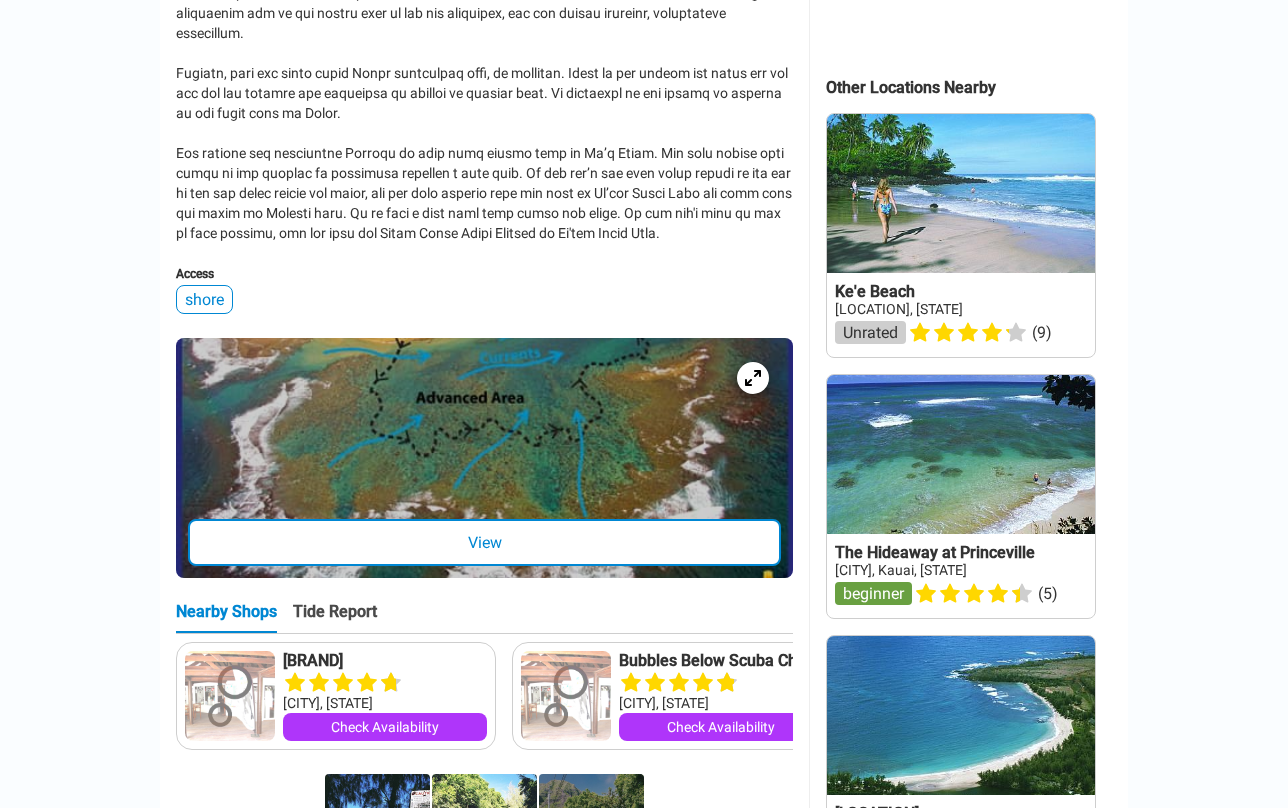 click on "View" at bounding box center [484, 542] 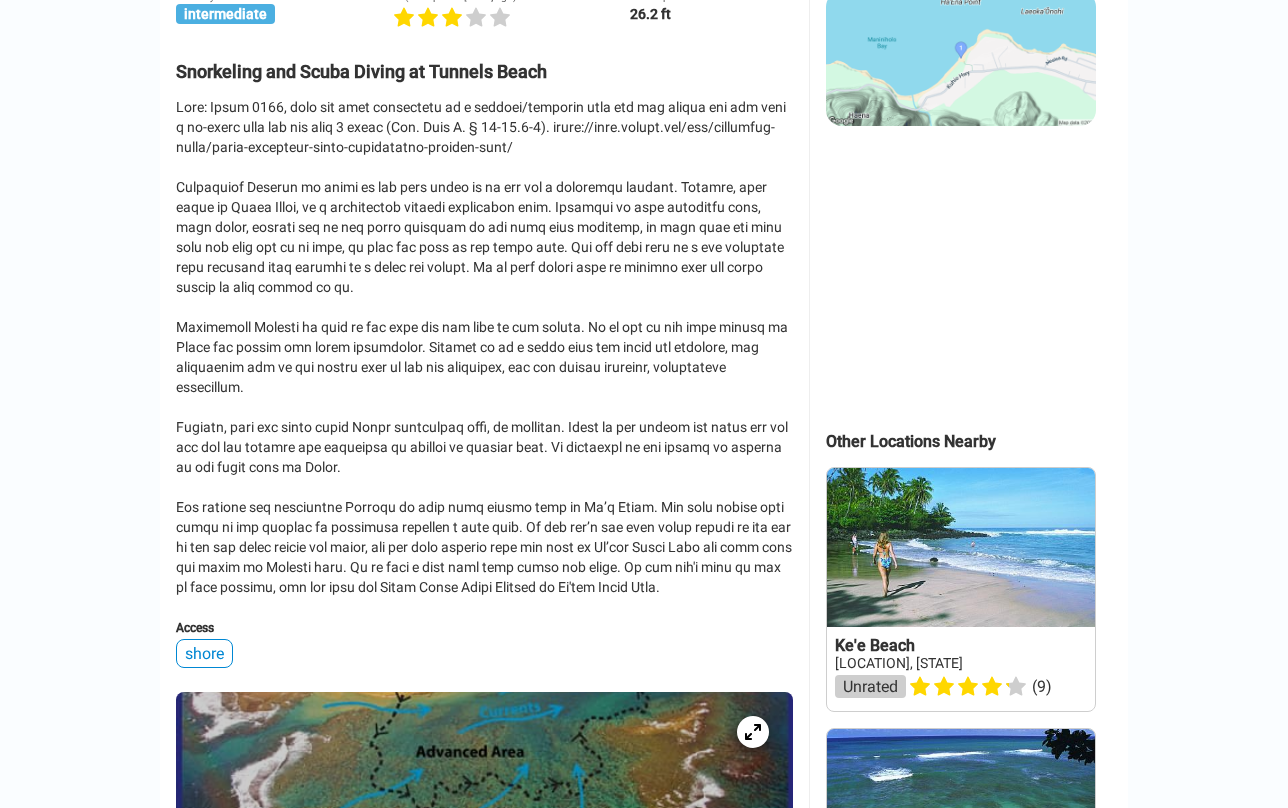 scroll, scrollTop: 572, scrollLeft: 0, axis: vertical 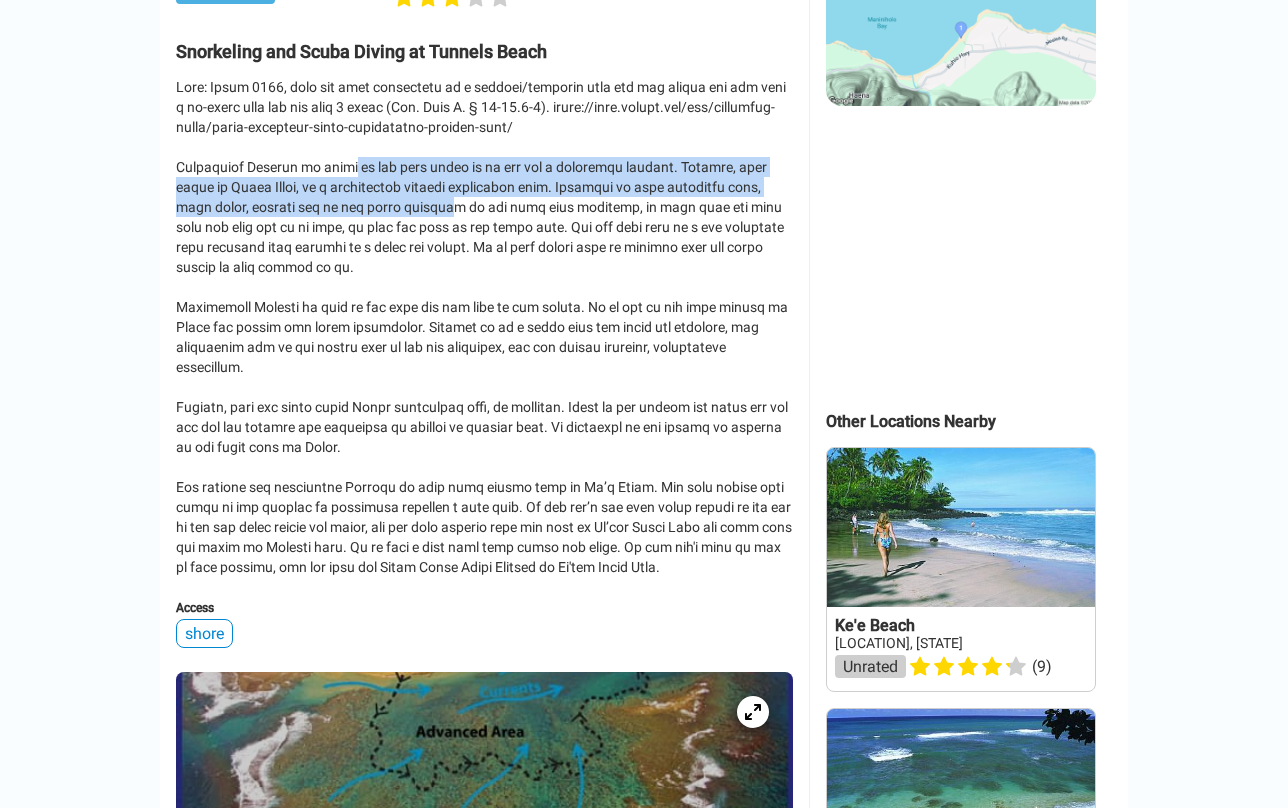 drag, startPoint x: 348, startPoint y: 161, endPoint x: 505, endPoint y: 201, distance: 162.01543 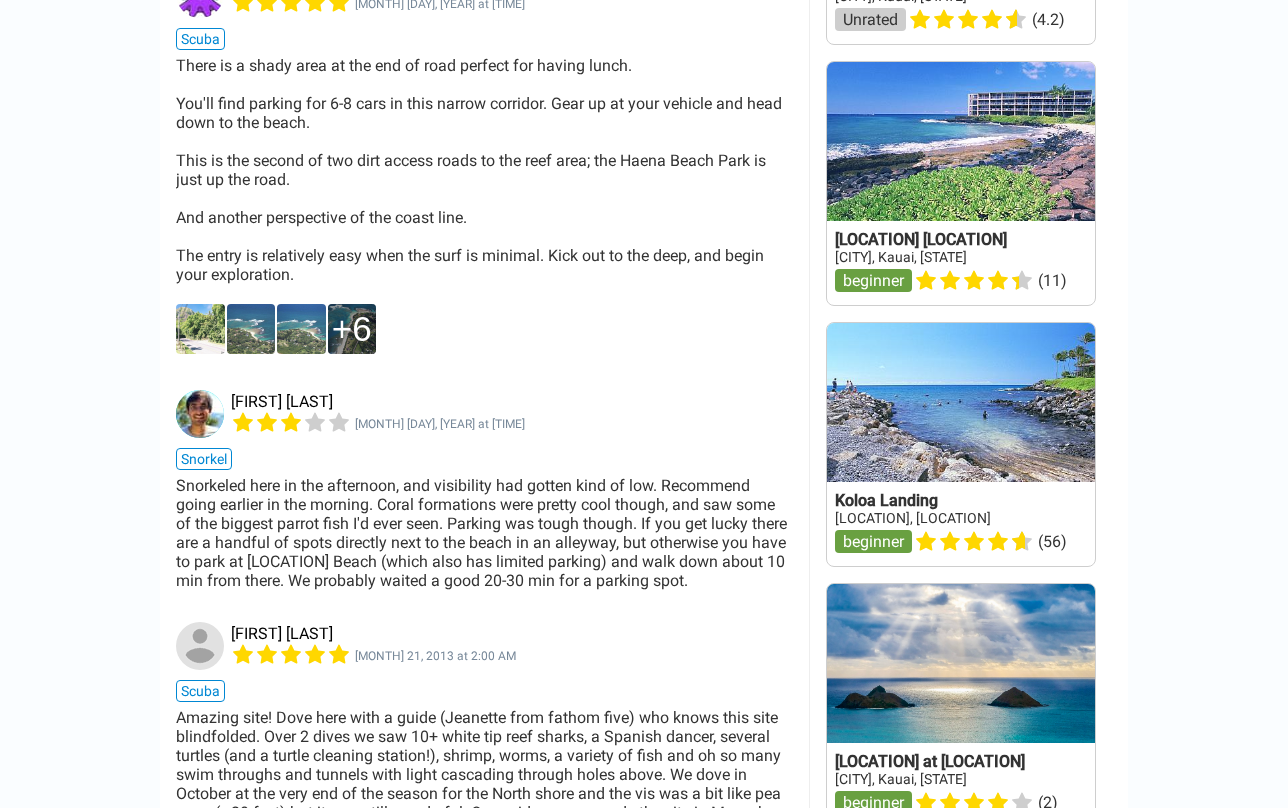 scroll, scrollTop: 2530, scrollLeft: 0, axis: vertical 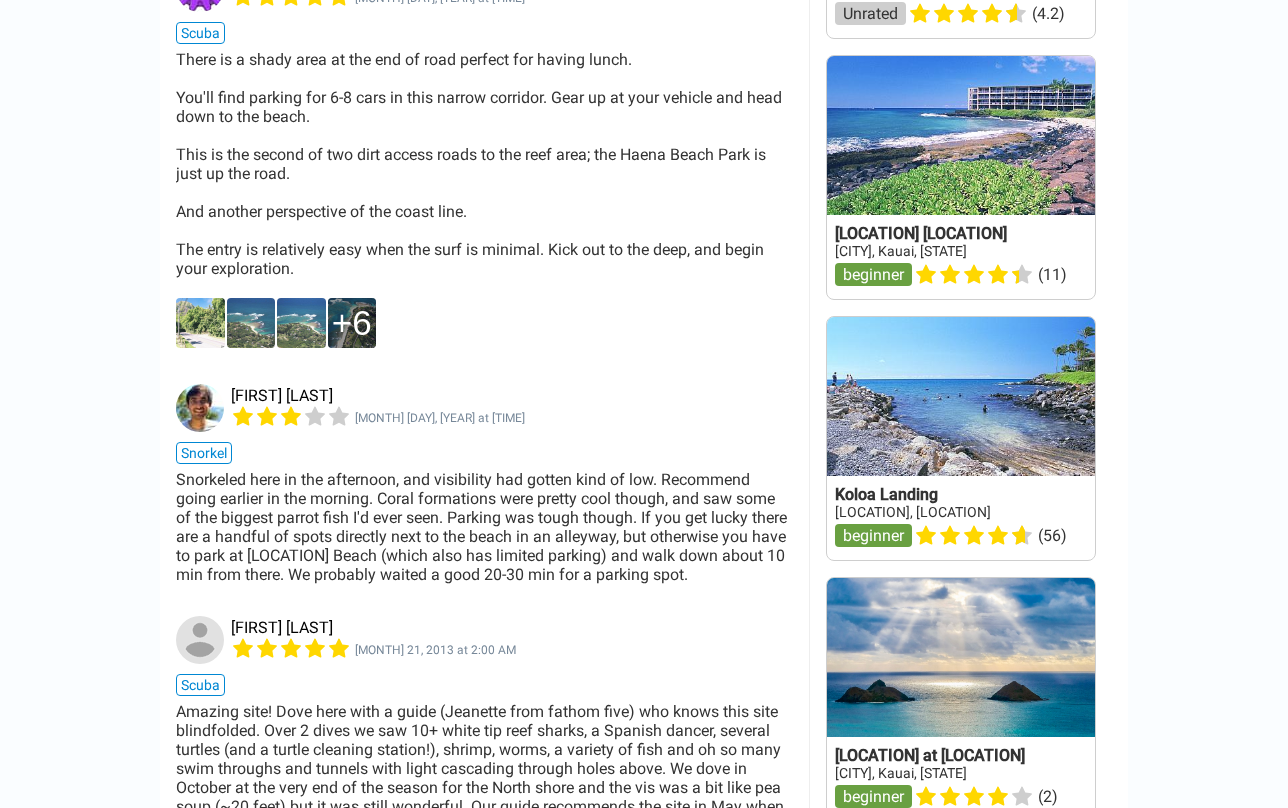 click at bounding box center [200, 323] 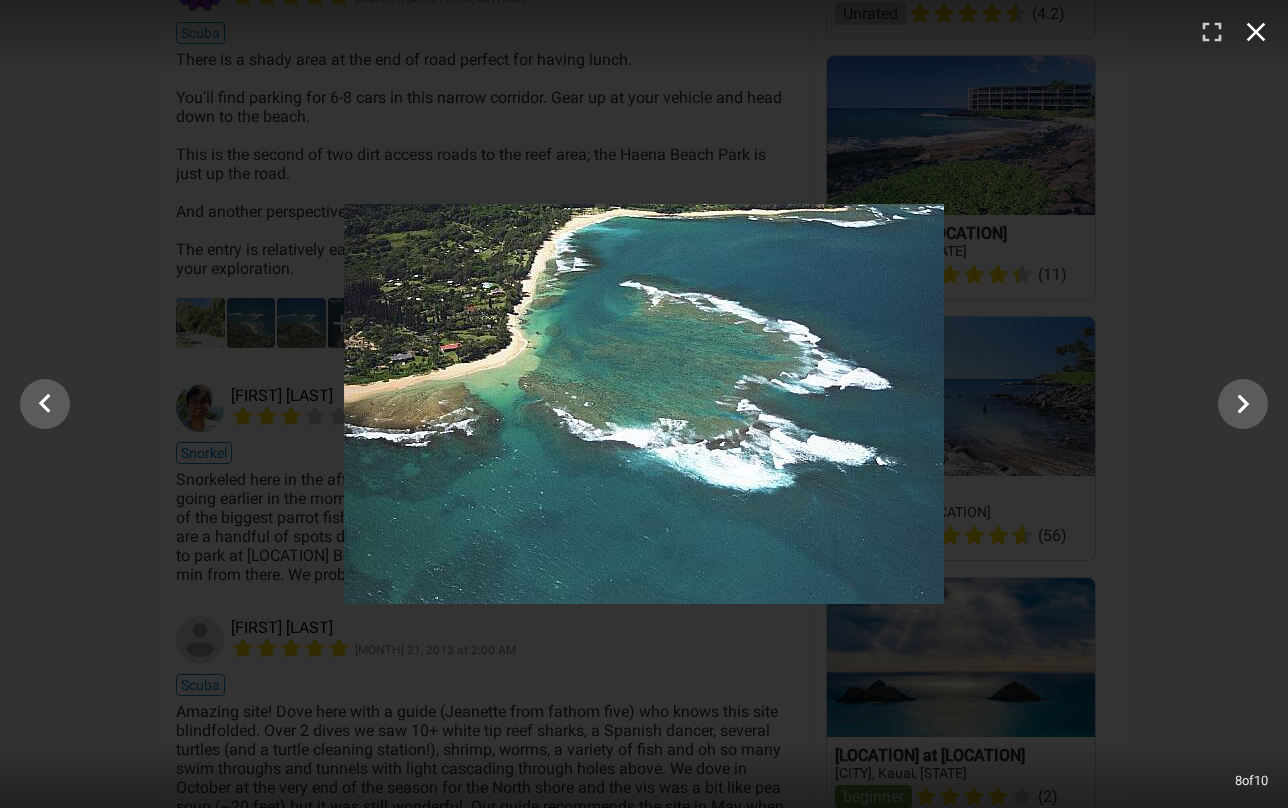 click 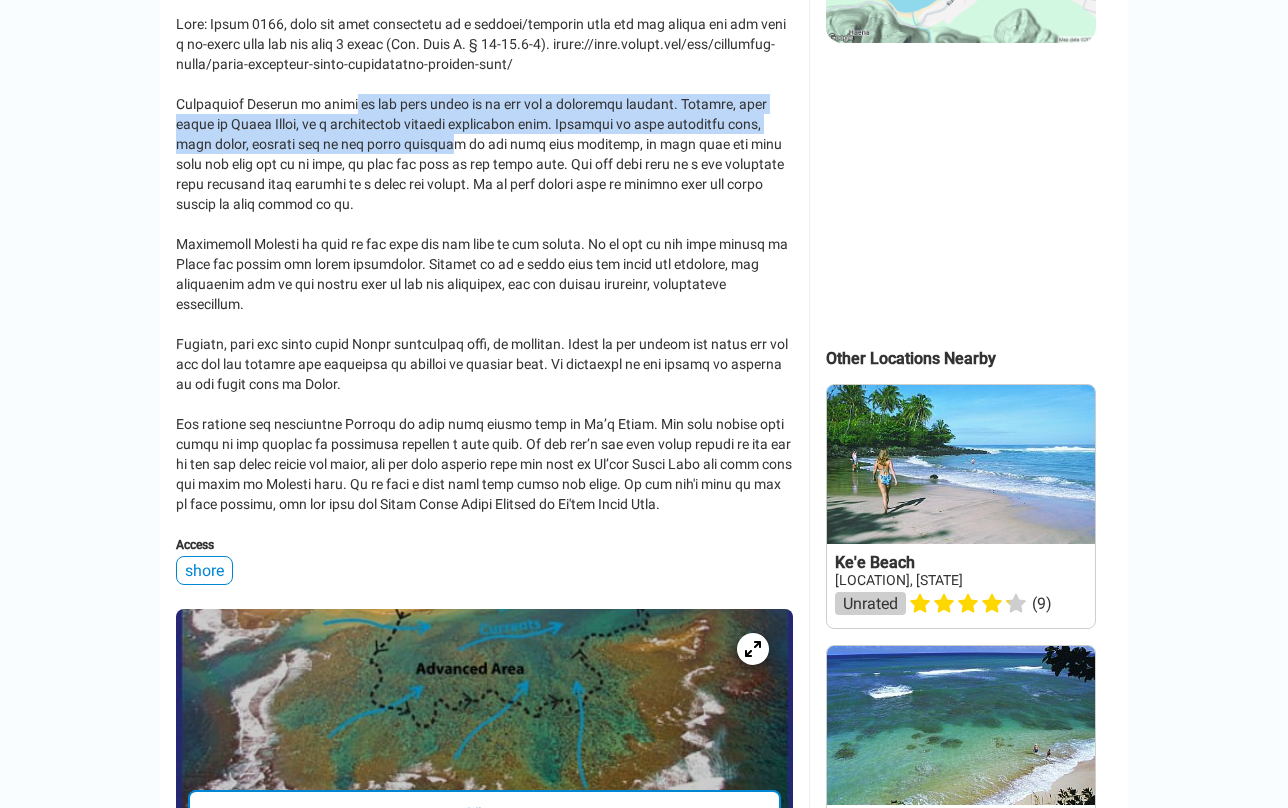 scroll, scrollTop: 536, scrollLeft: 0, axis: vertical 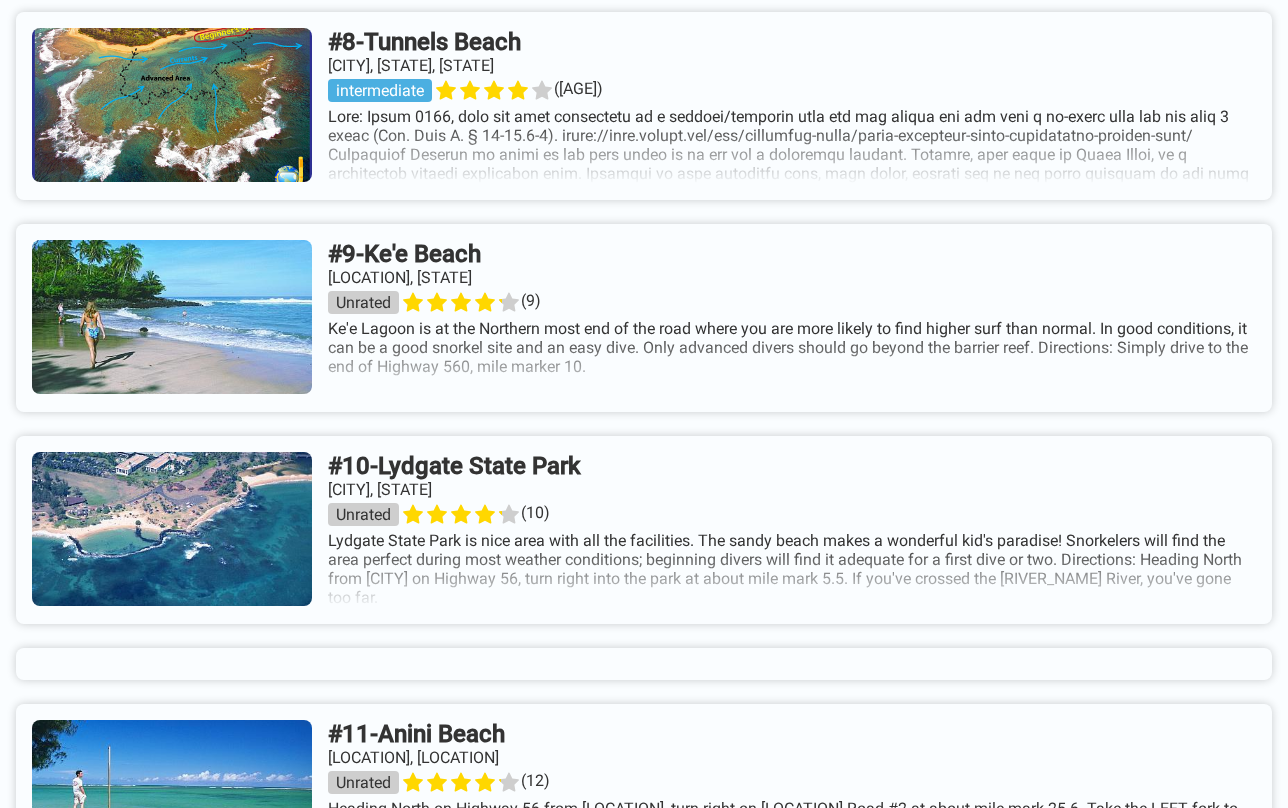 click at bounding box center (644, 318) 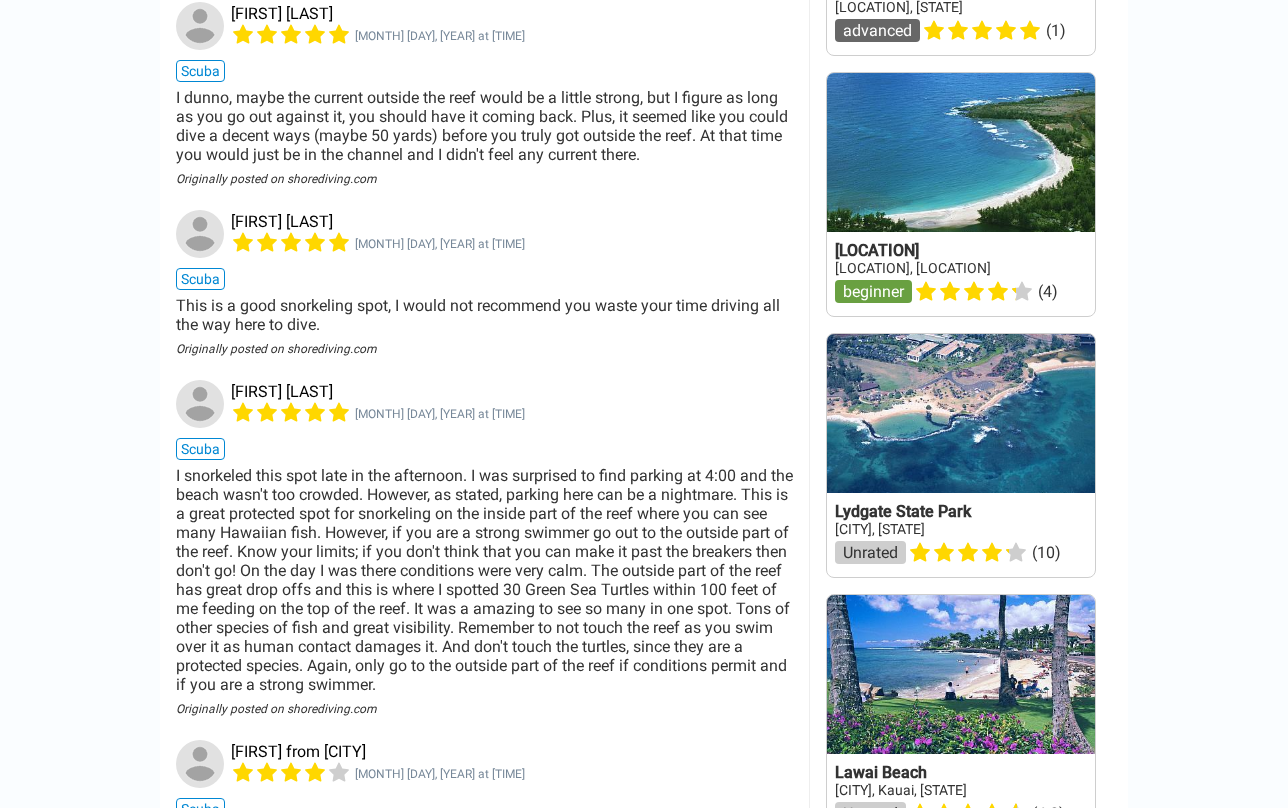 scroll, scrollTop: 1732, scrollLeft: 0, axis: vertical 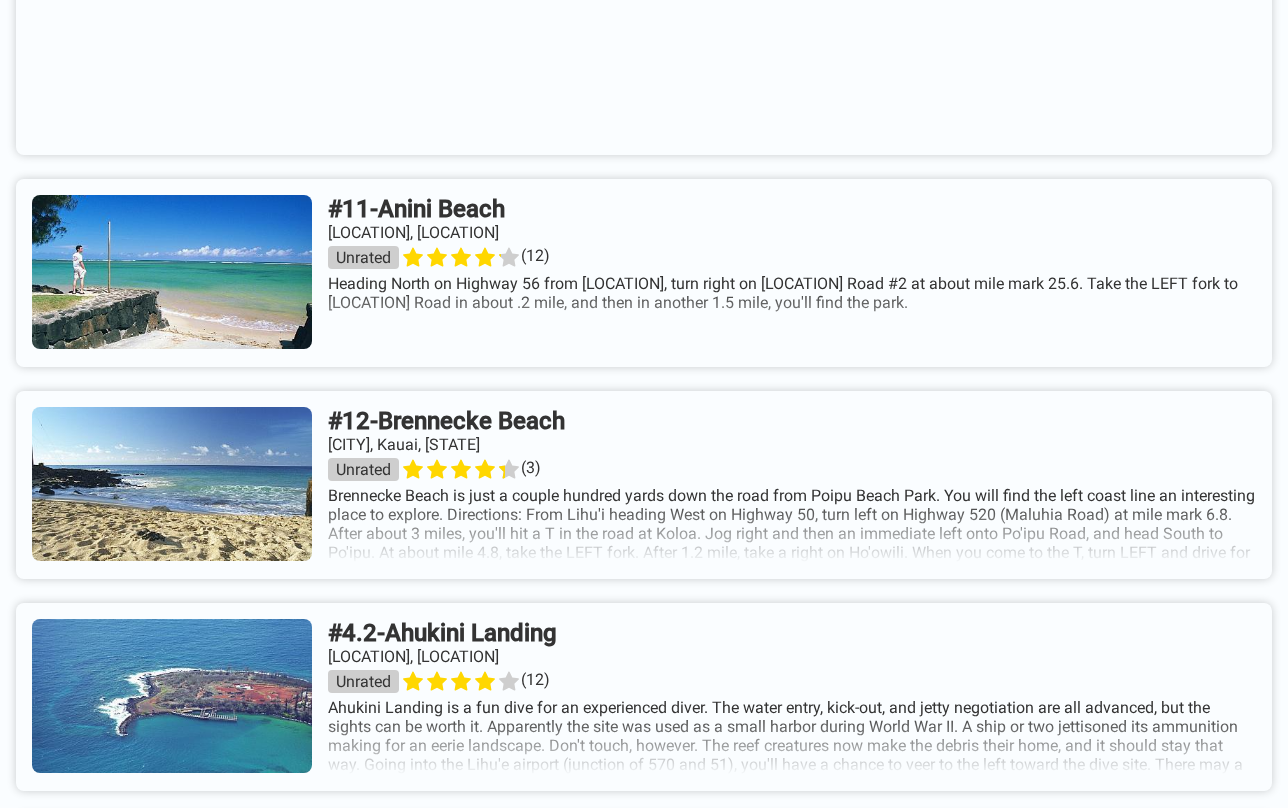 click at bounding box center [644, 273] 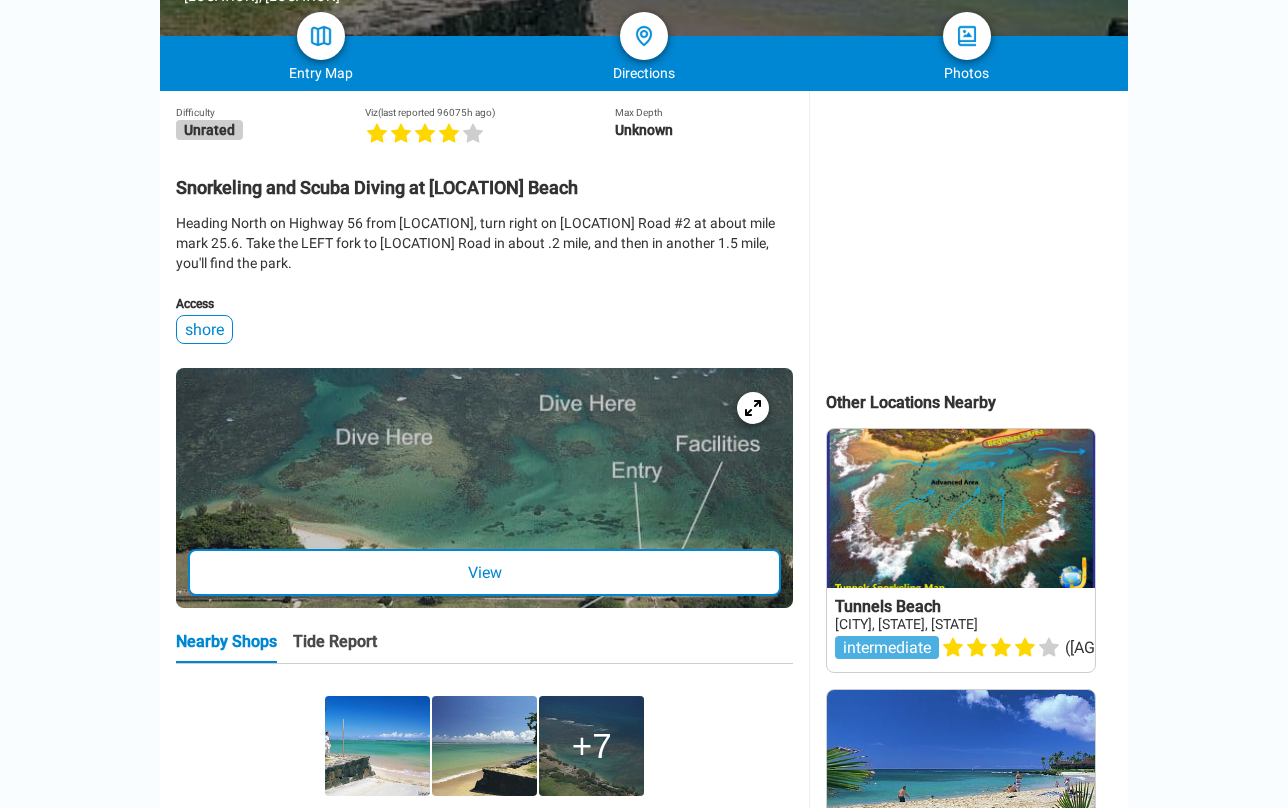 scroll, scrollTop: 436, scrollLeft: 0, axis: vertical 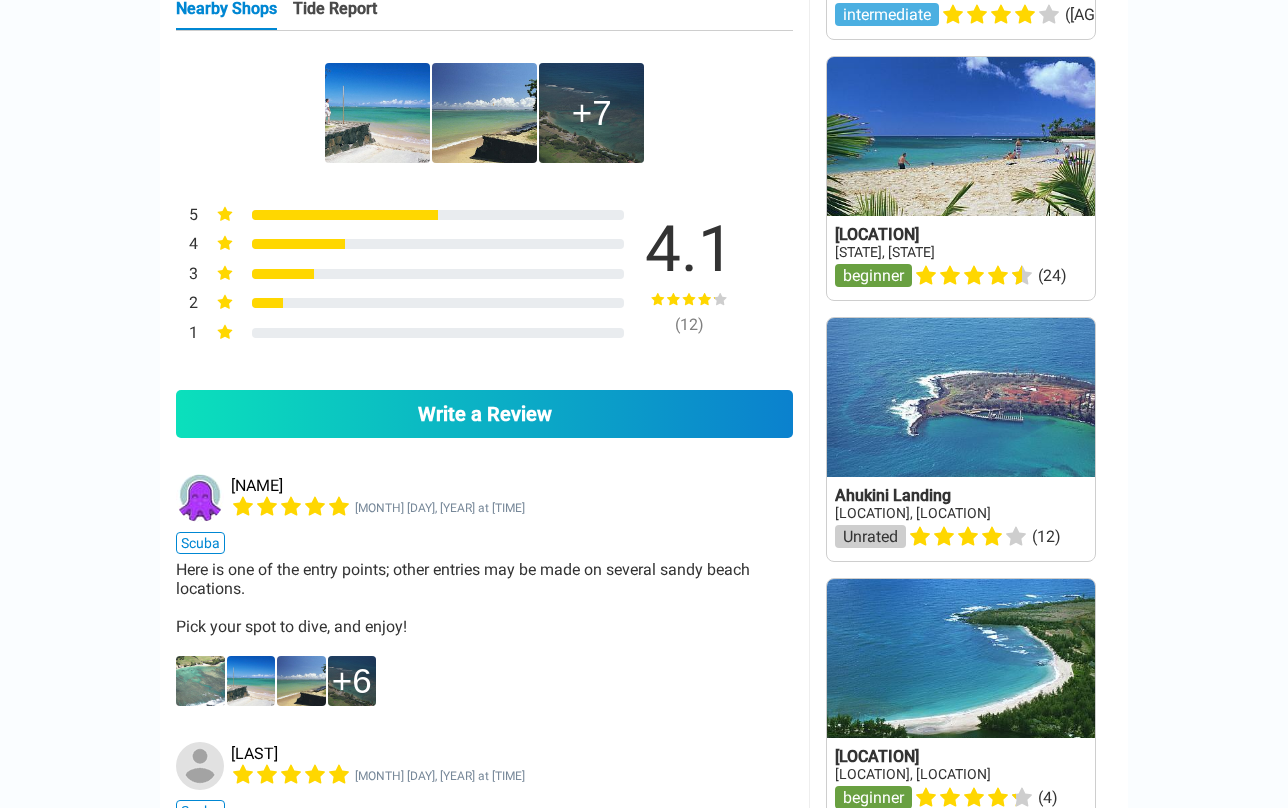 click at bounding box center [377, 113] 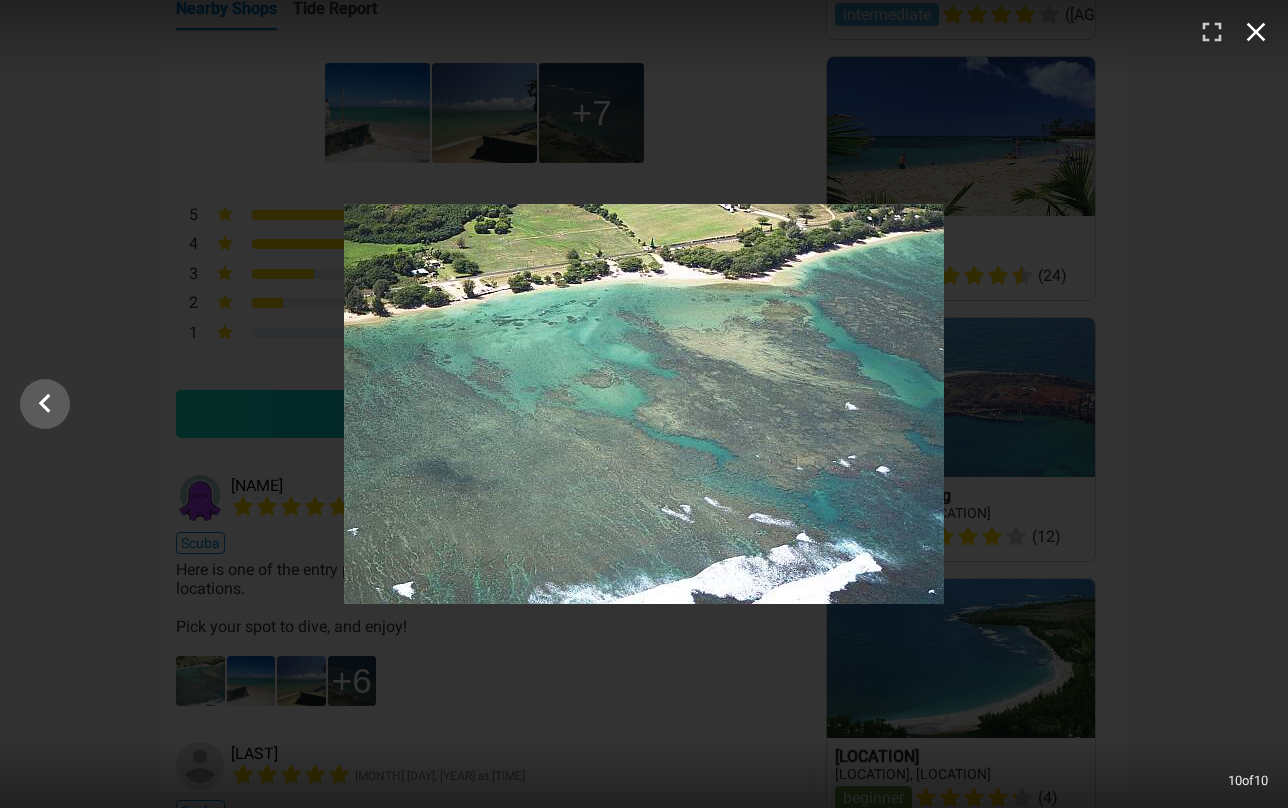click 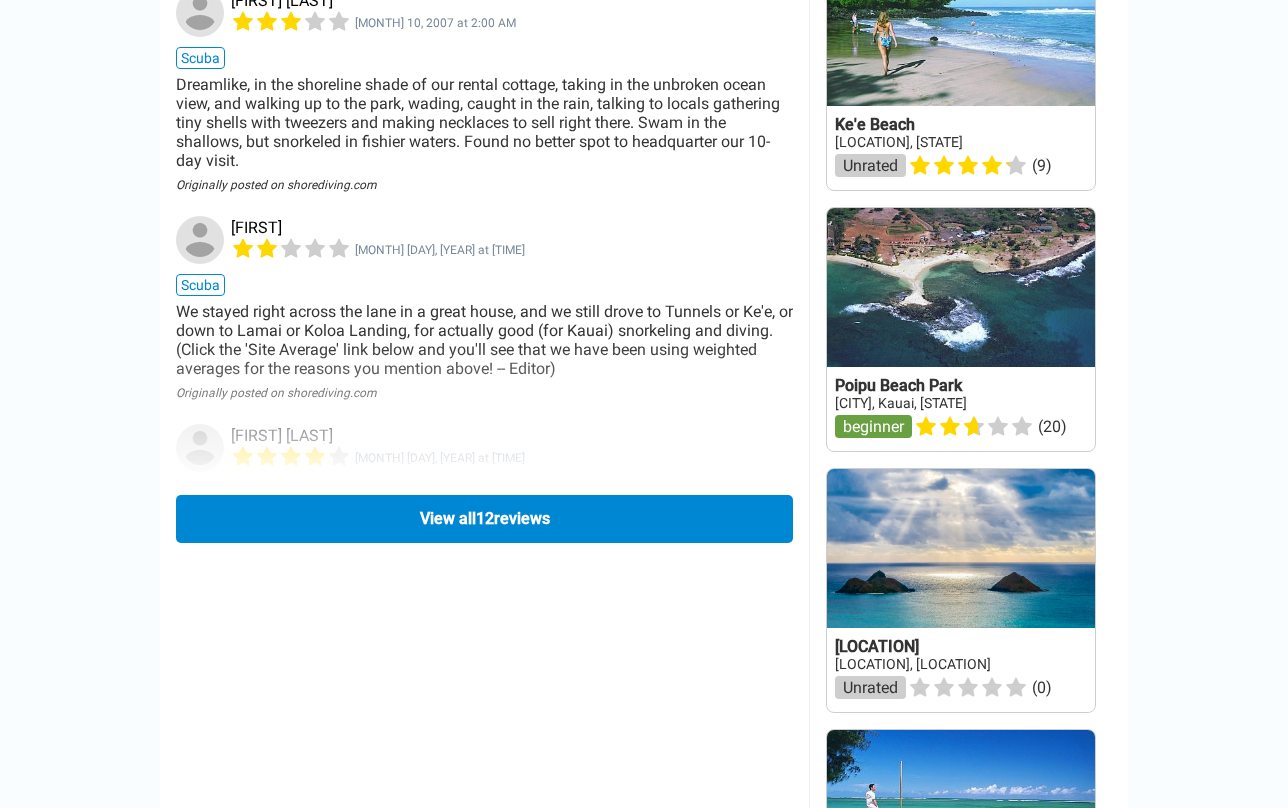 scroll, scrollTop: 2506, scrollLeft: 0, axis: vertical 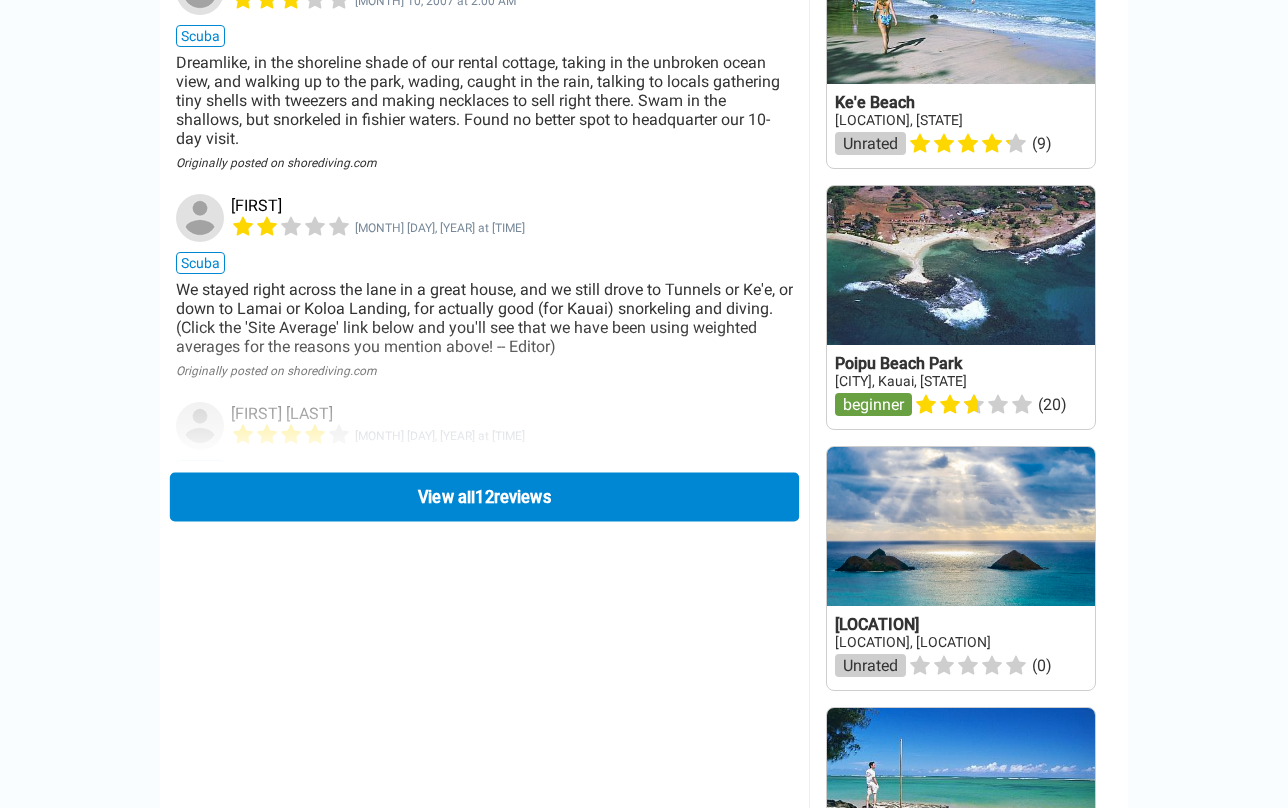 click on "View all  12  reviews" at bounding box center [484, 496] 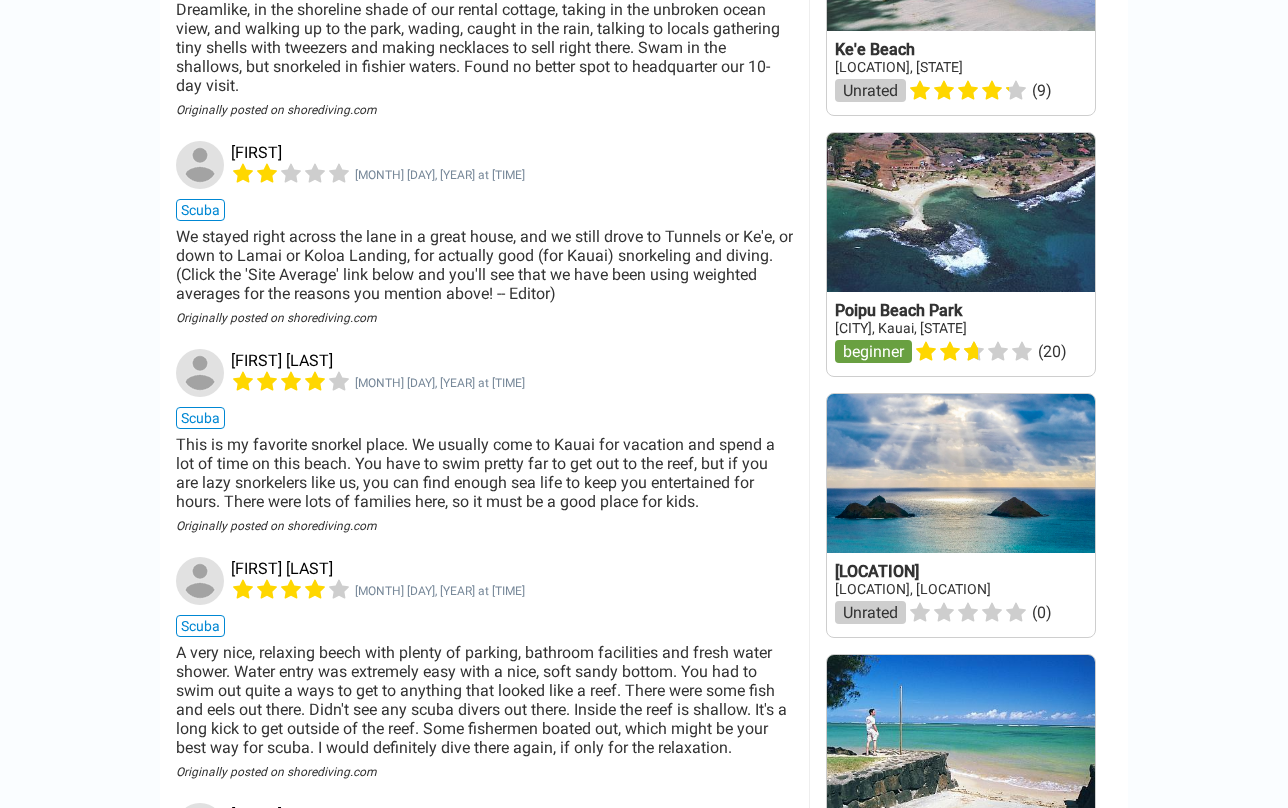 scroll, scrollTop: 2569, scrollLeft: 0, axis: vertical 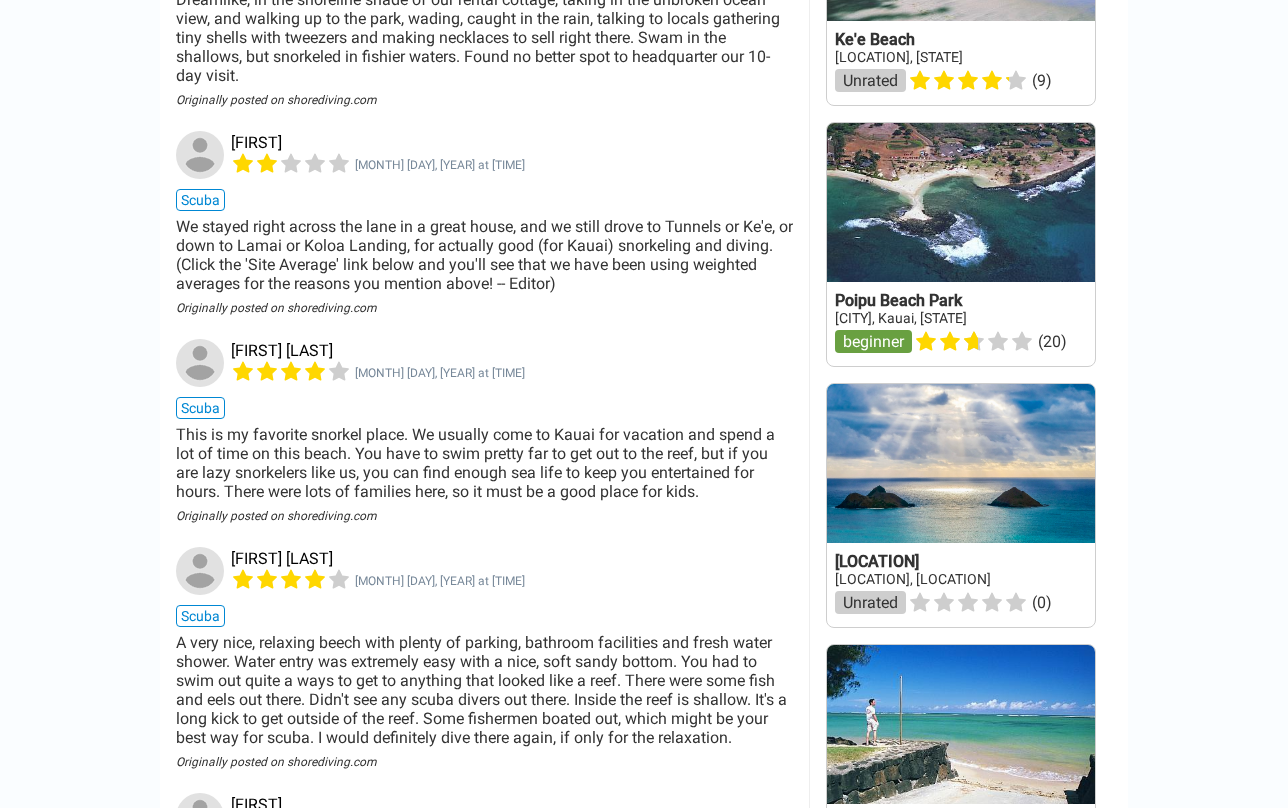 drag, startPoint x: 353, startPoint y: 316, endPoint x: 509, endPoint y: 459, distance: 211.62466 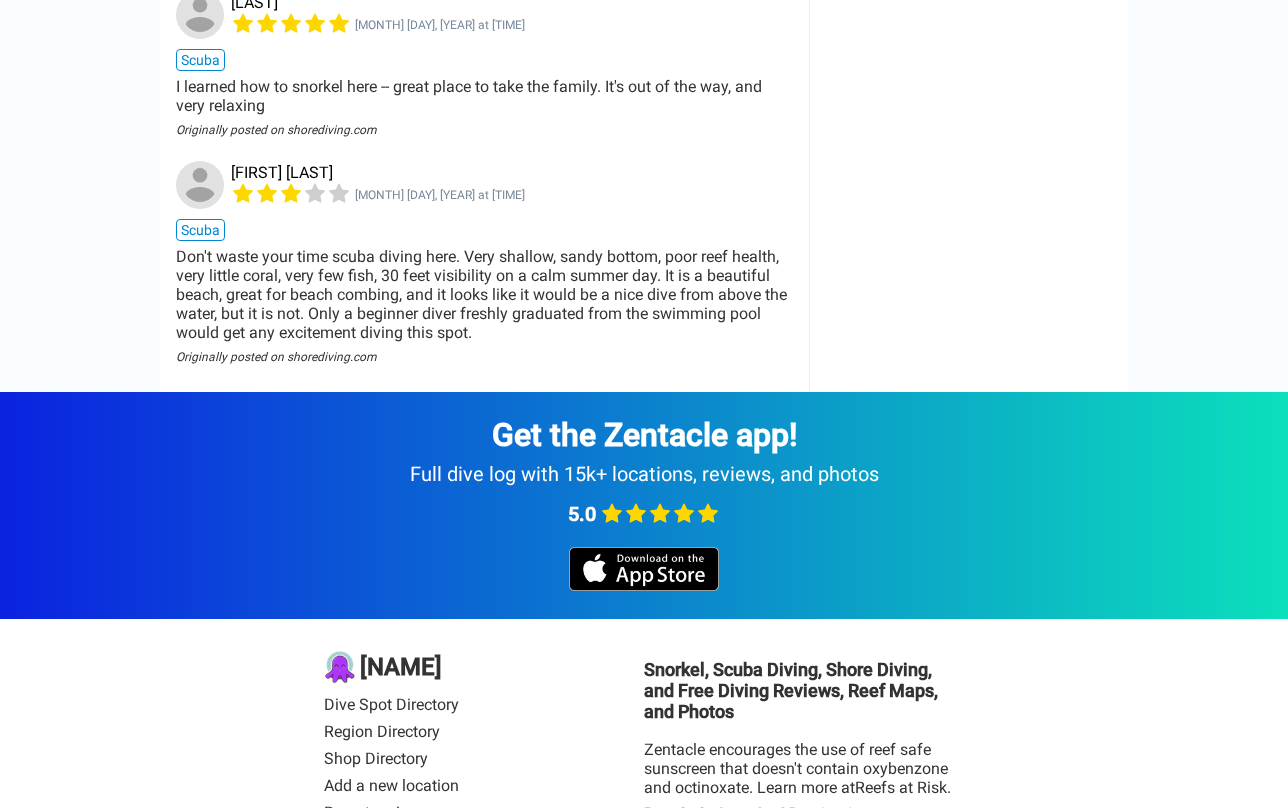 scroll, scrollTop: 3691, scrollLeft: 0, axis: vertical 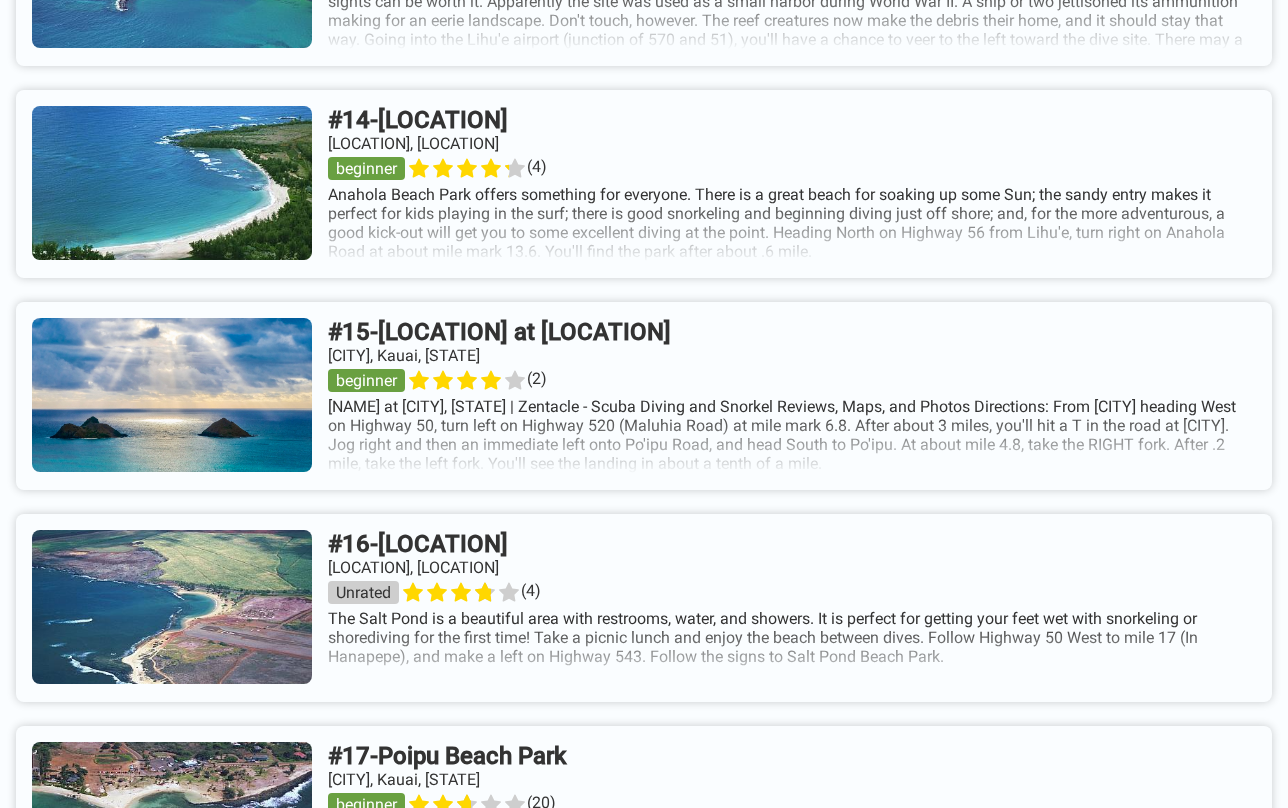 click at bounding box center [644, 396] 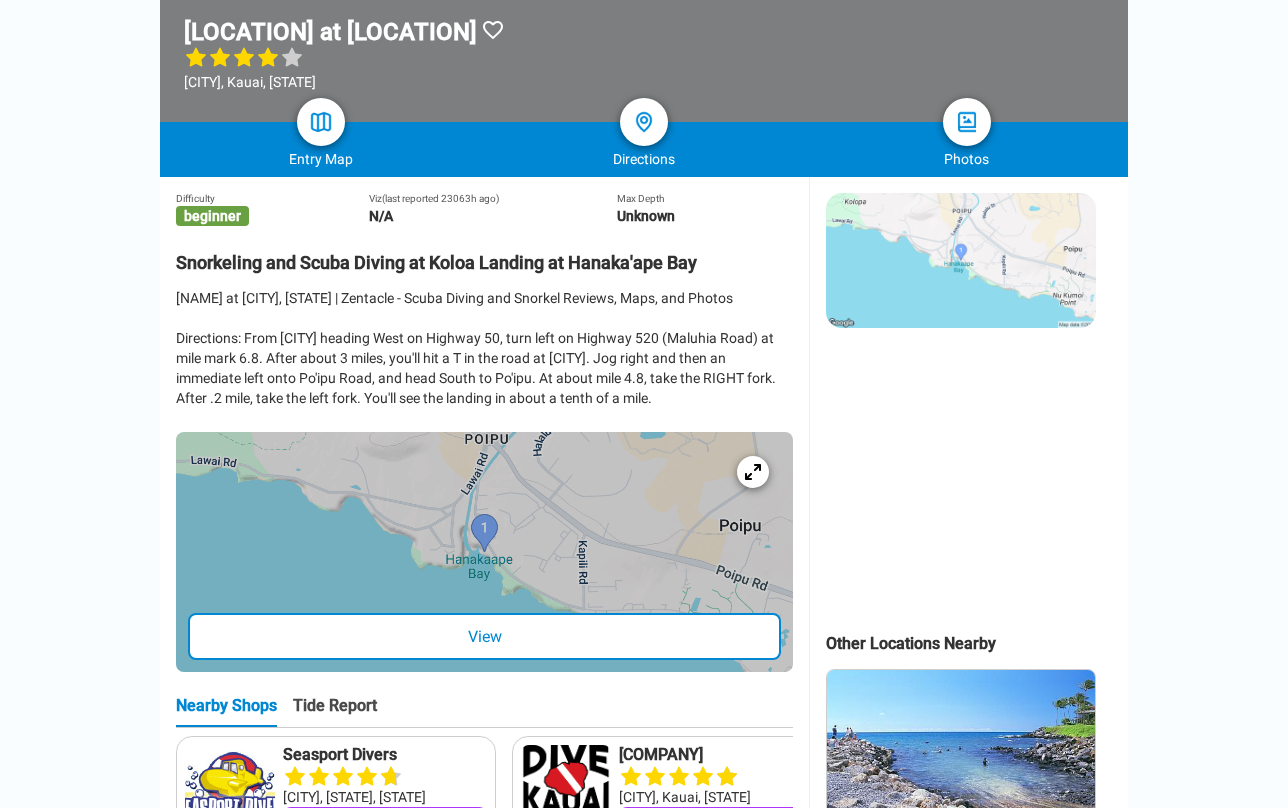 scroll, scrollTop: 354, scrollLeft: 0, axis: vertical 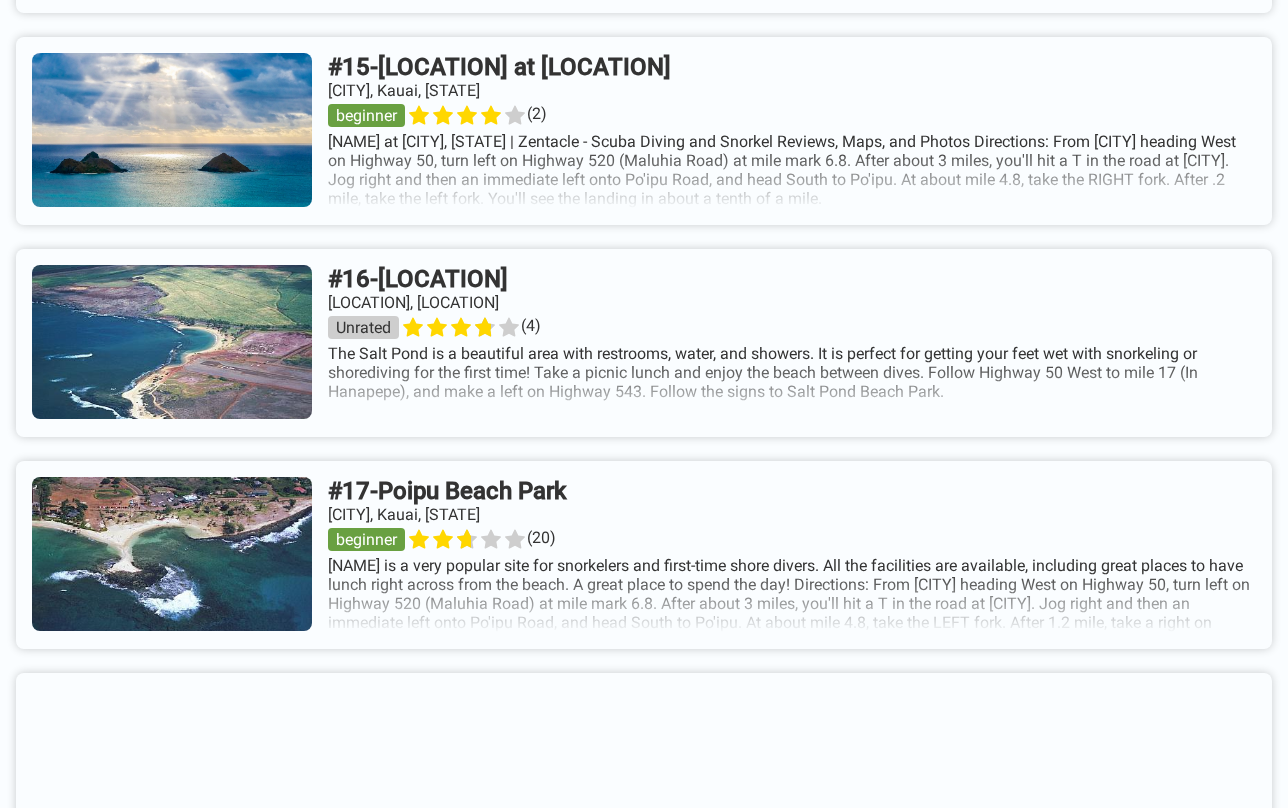 click at bounding box center (644, 343) 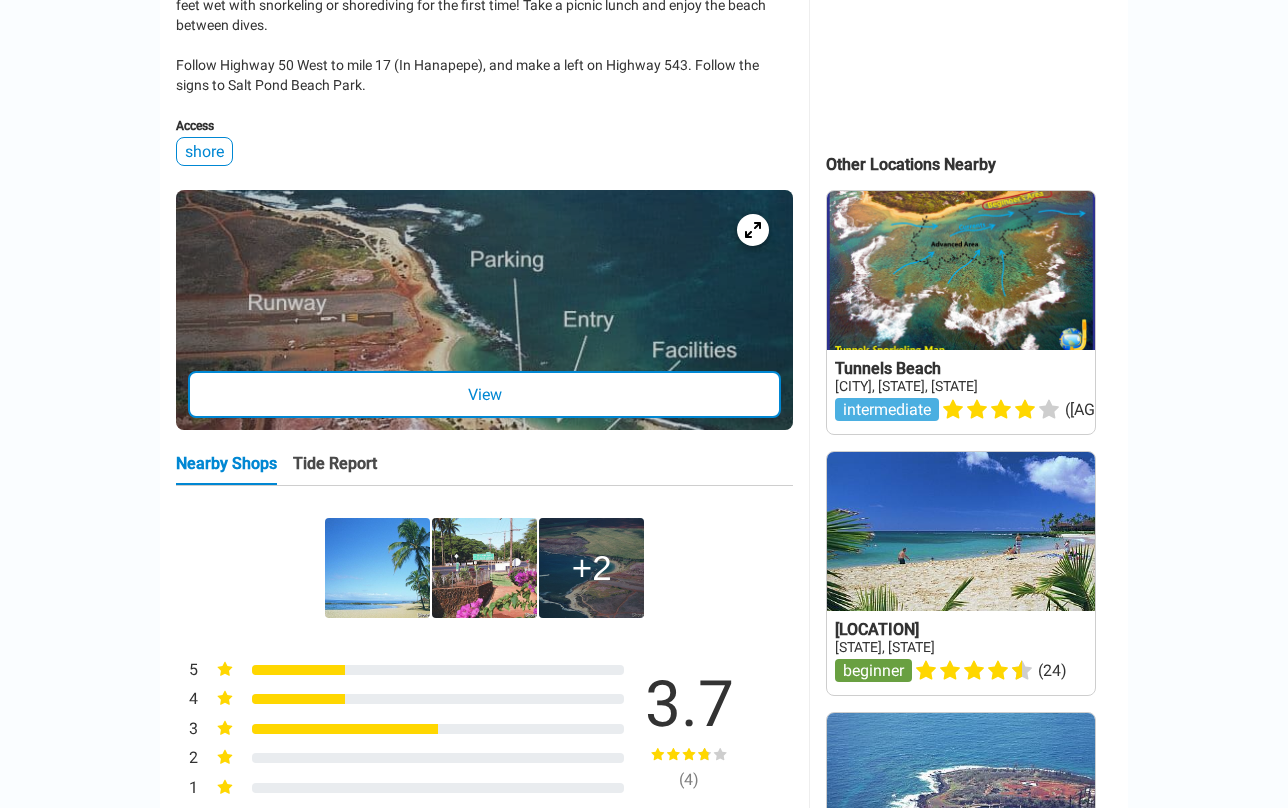 scroll, scrollTop: 691, scrollLeft: 0, axis: vertical 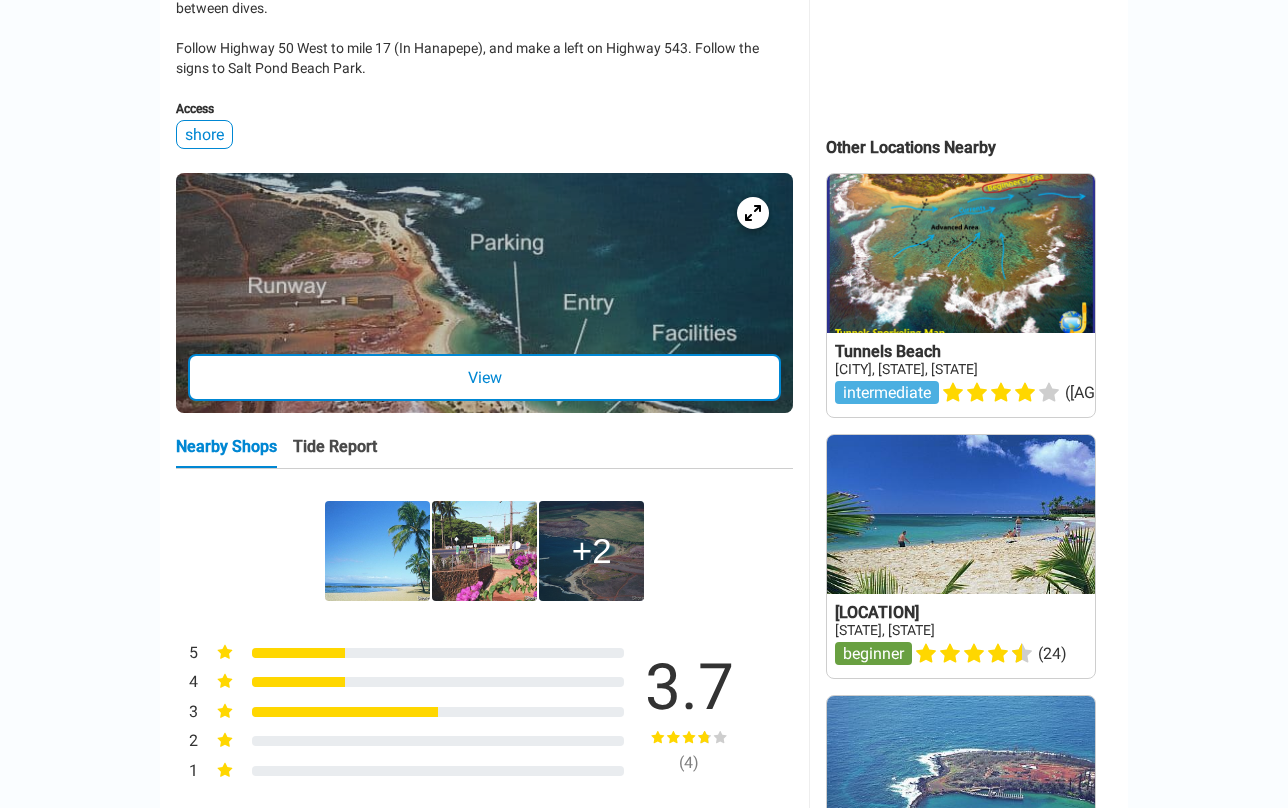 click on "View" at bounding box center [484, 377] 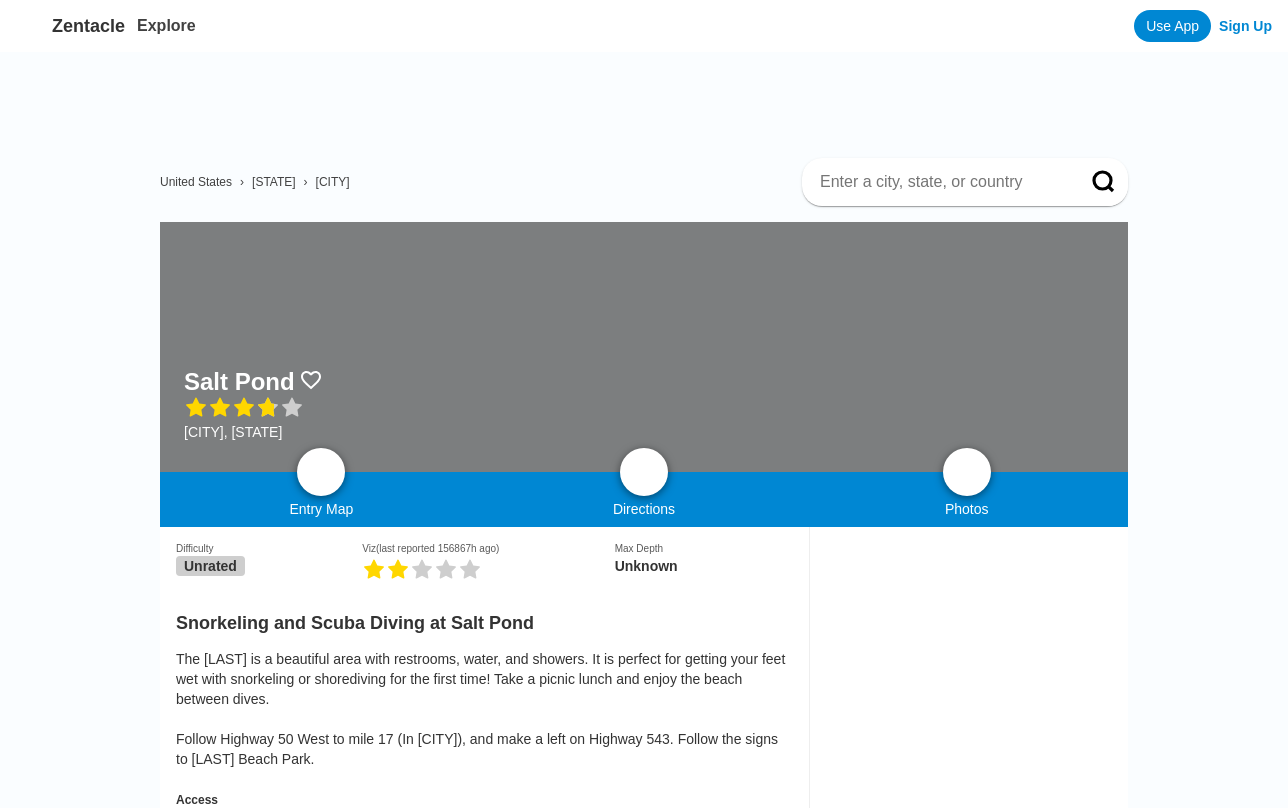scroll, scrollTop: 724, scrollLeft: 0, axis: vertical 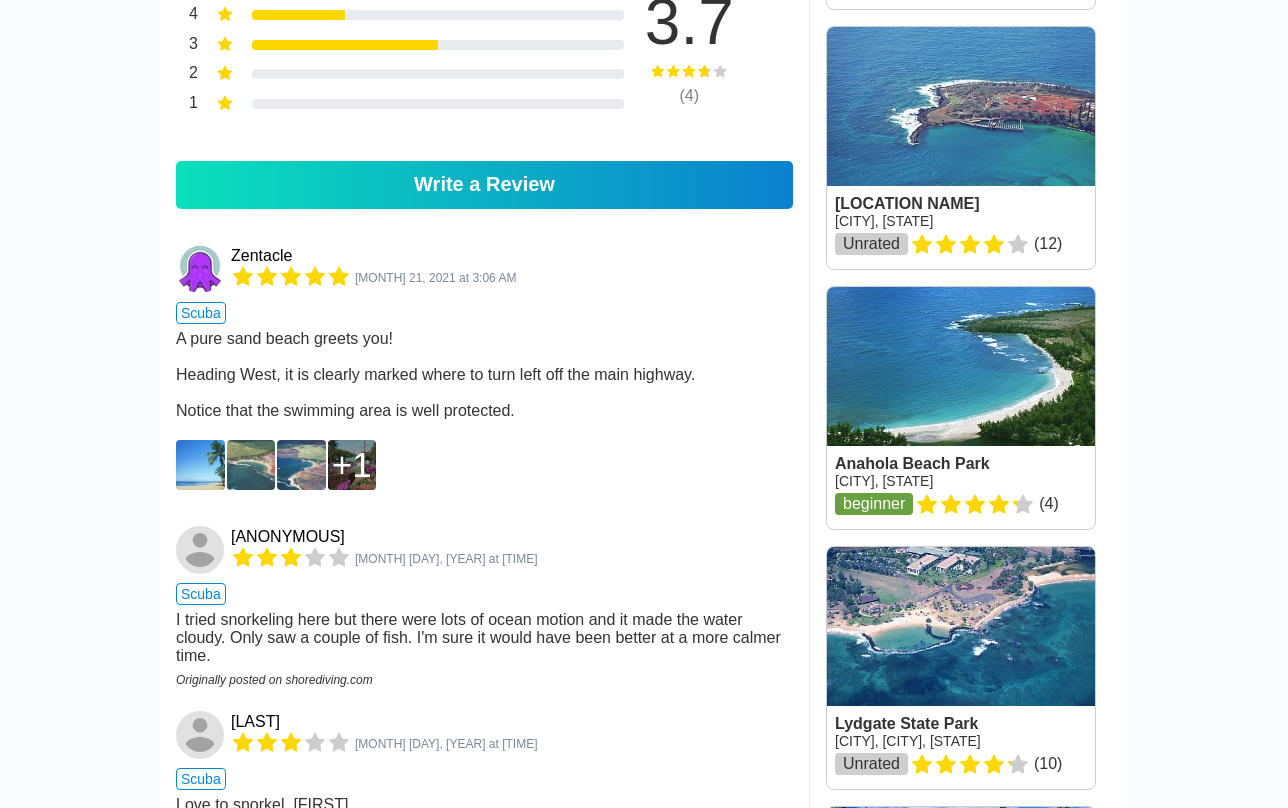 click at bounding box center [200, 465] 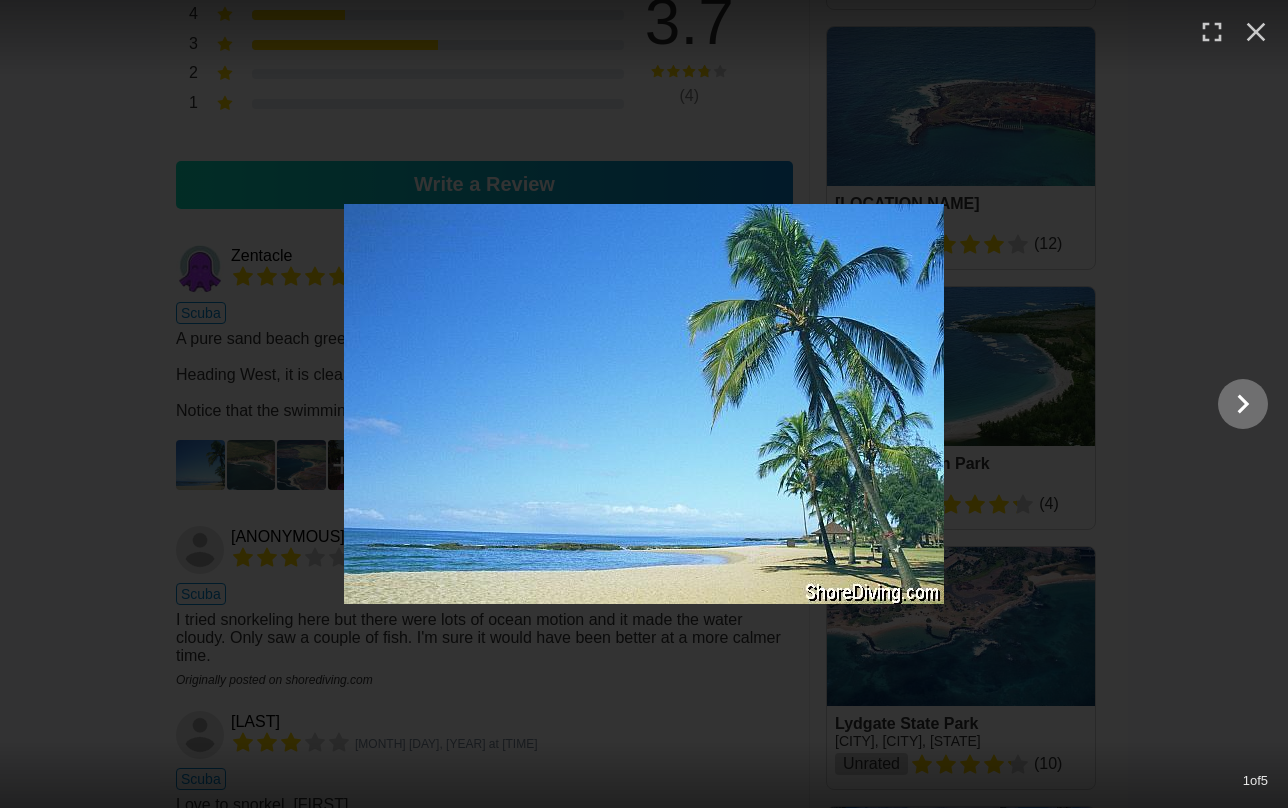 click 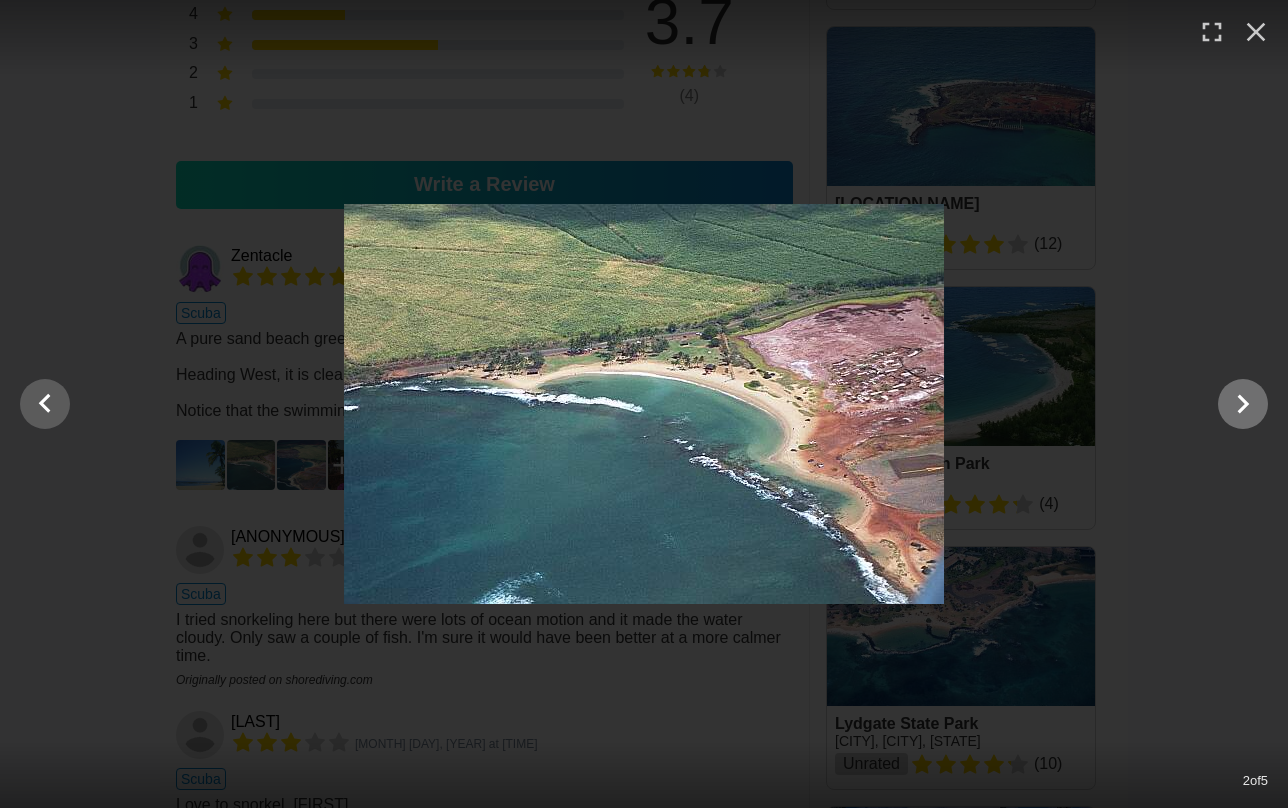 click 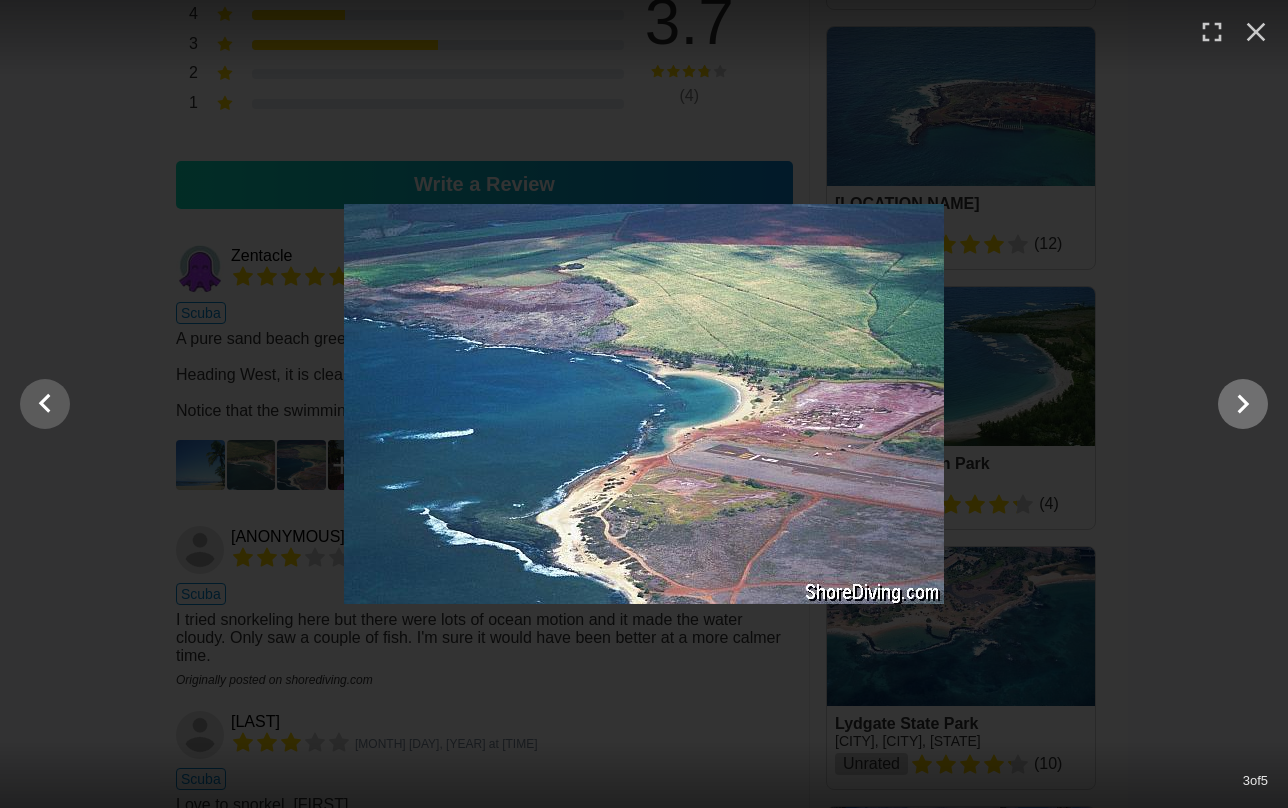 click 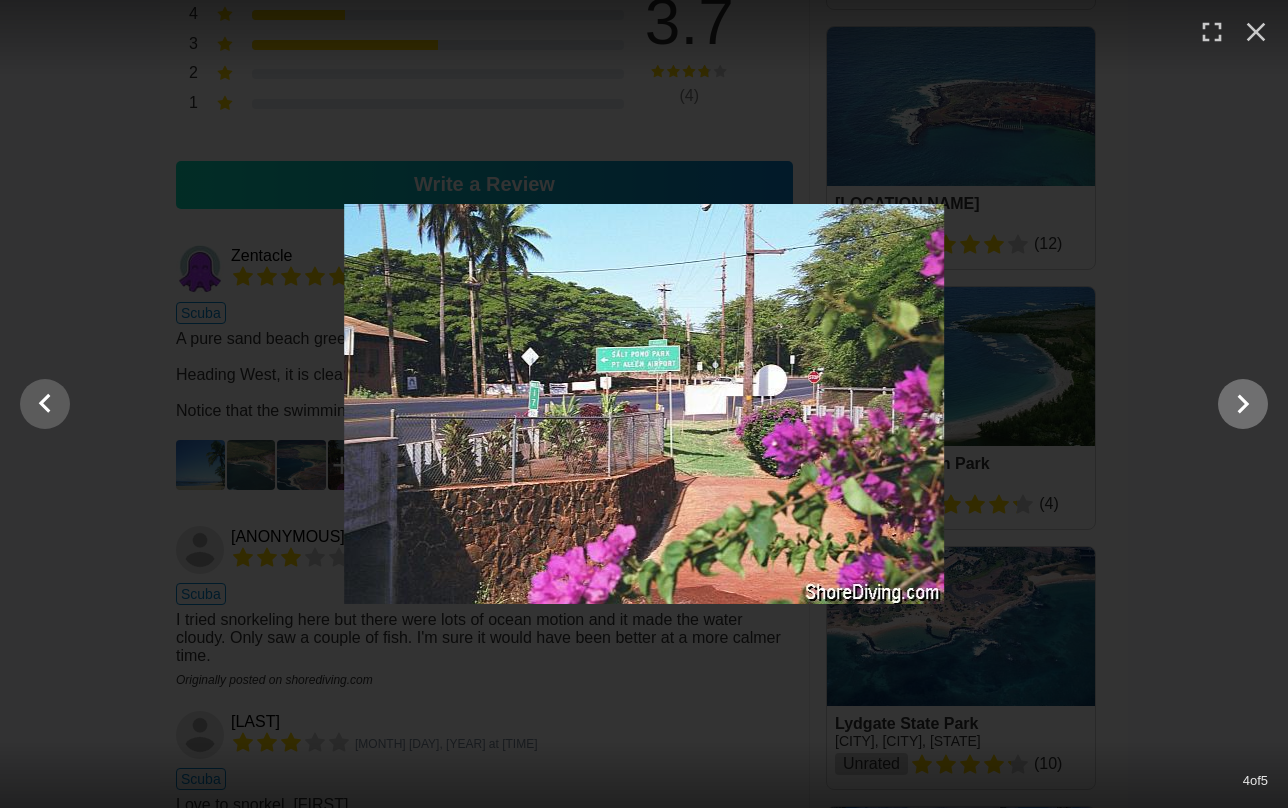 click 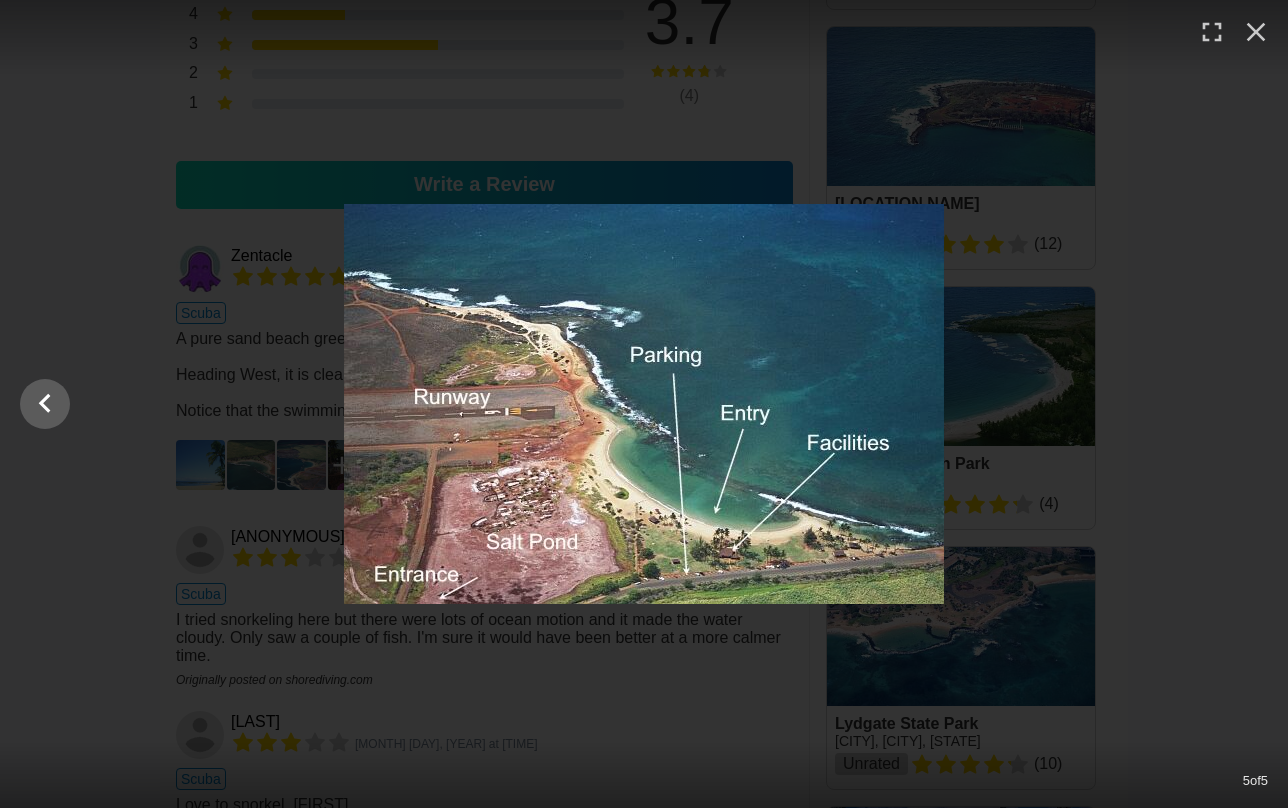 click at bounding box center [644, 404] 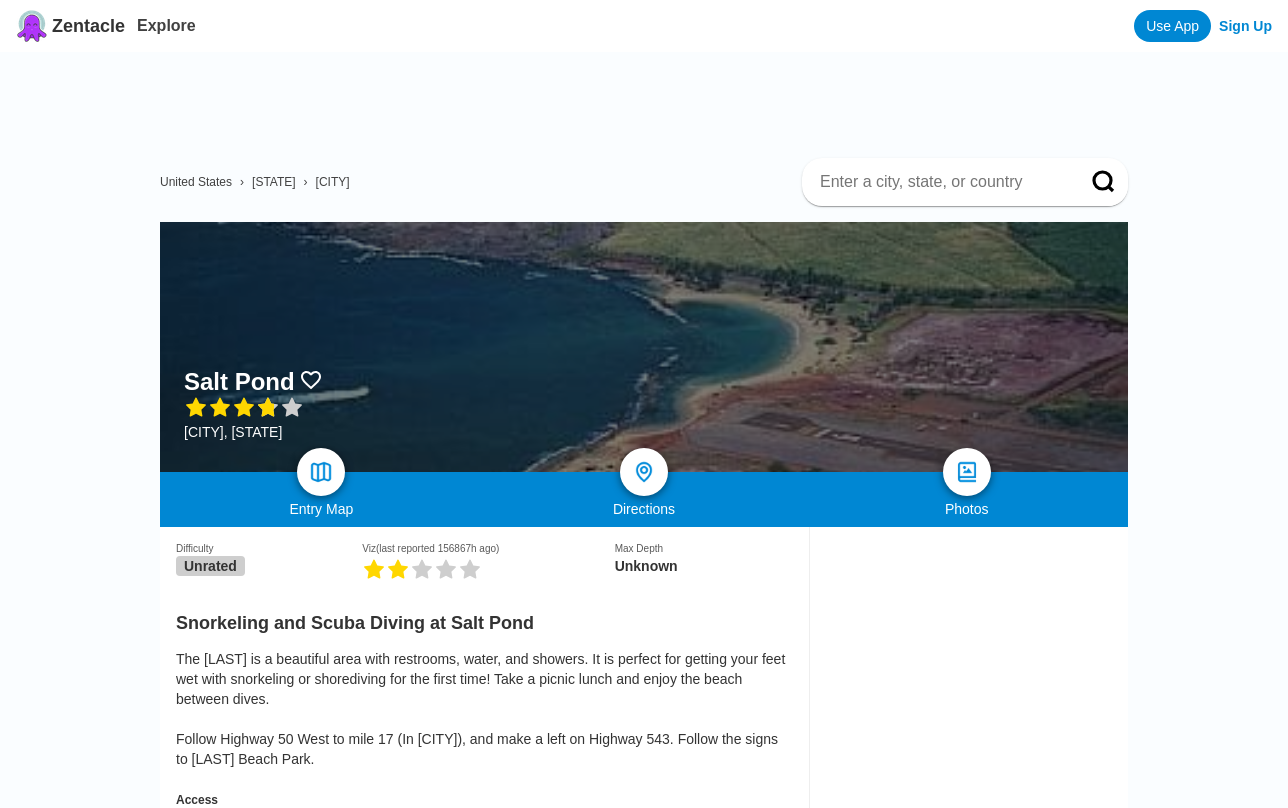 scroll, scrollTop: 0, scrollLeft: 0, axis: both 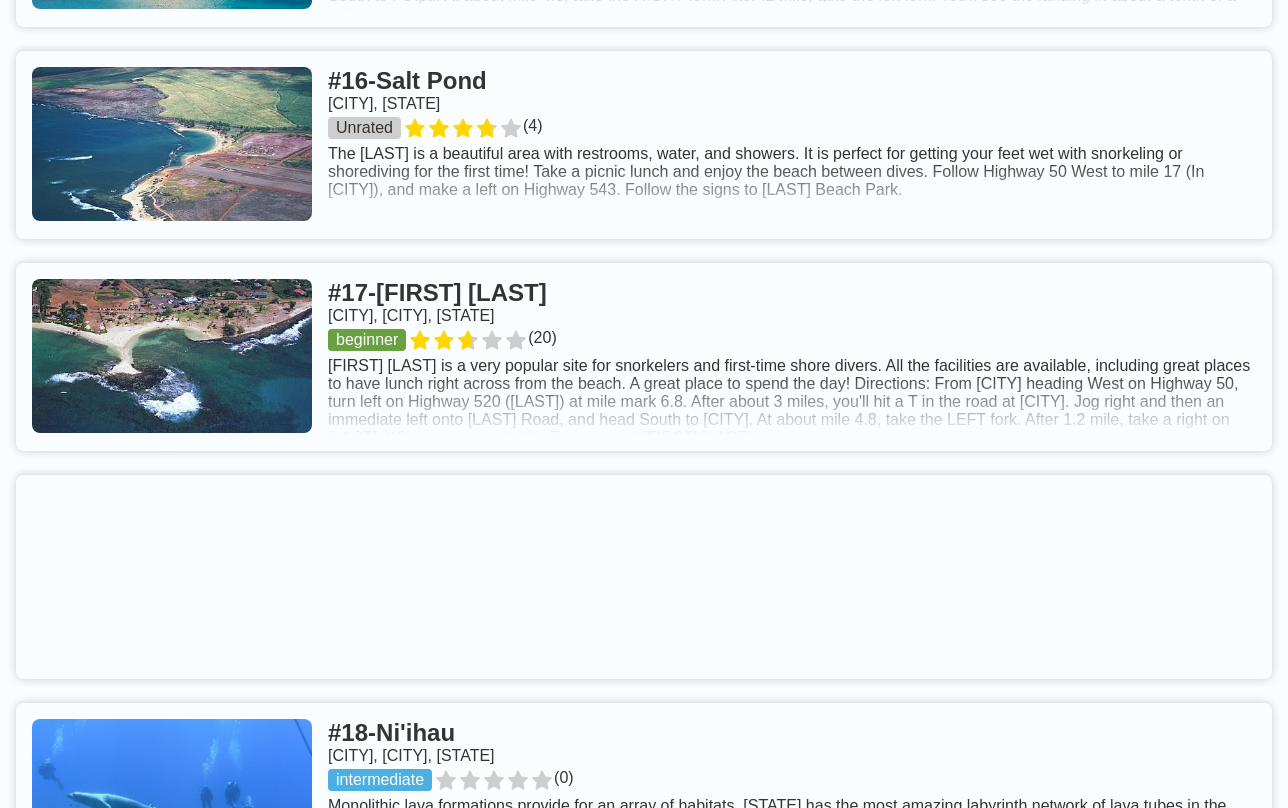 click at bounding box center [644, 357] 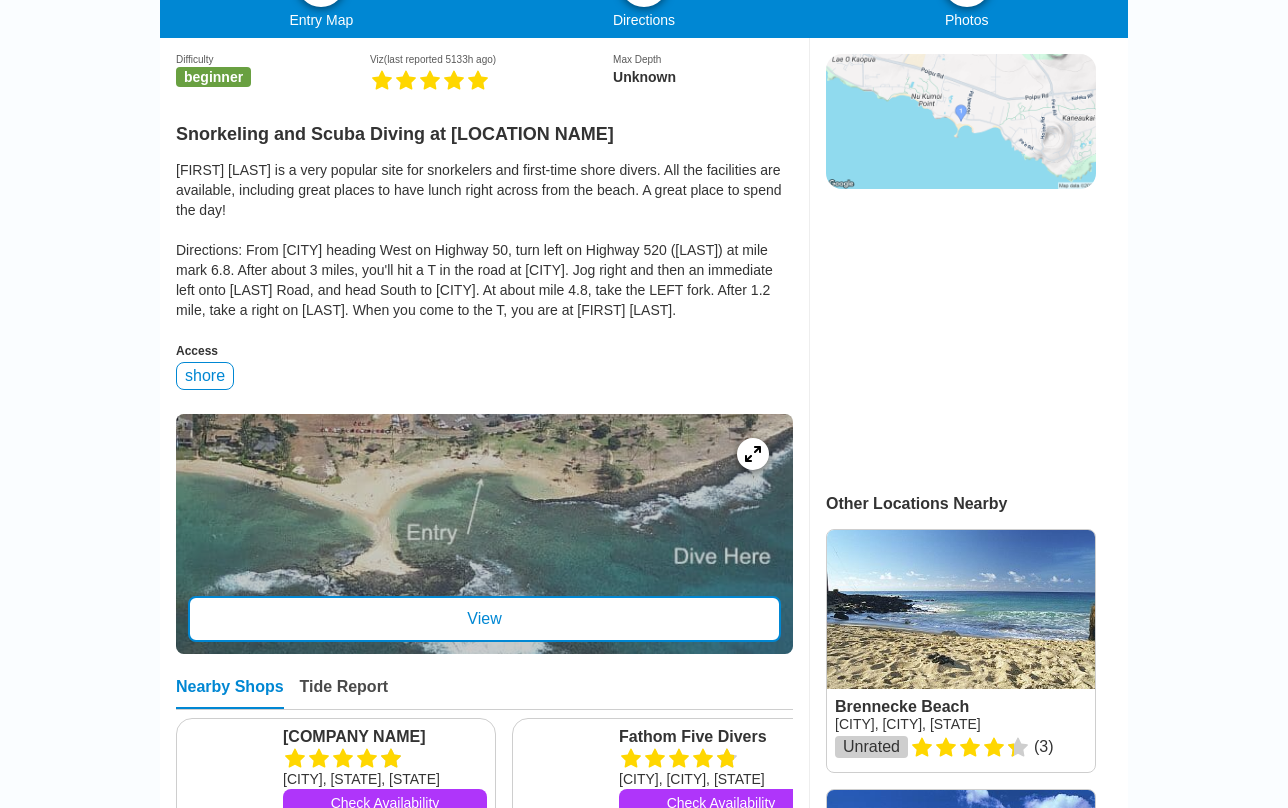 scroll, scrollTop: 495, scrollLeft: 0, axis: vertical 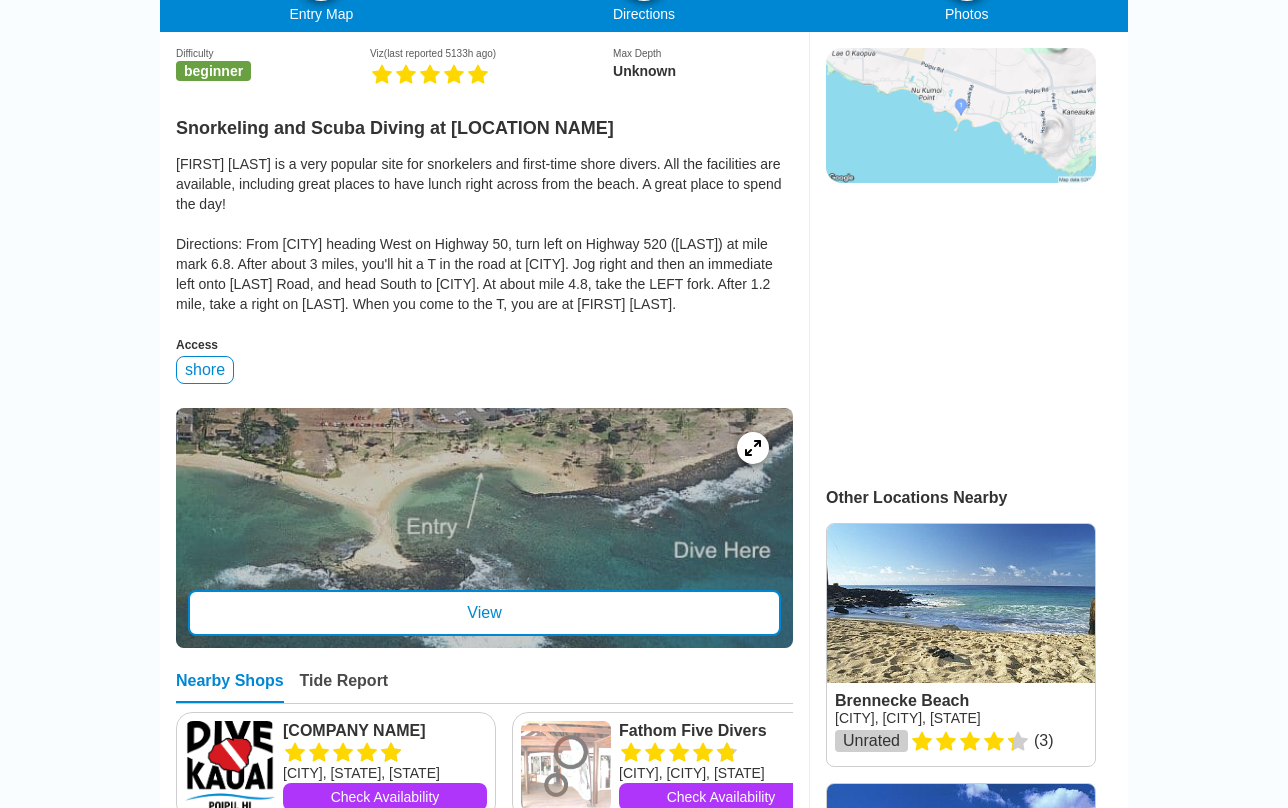 click at bounding box center [484, 528] 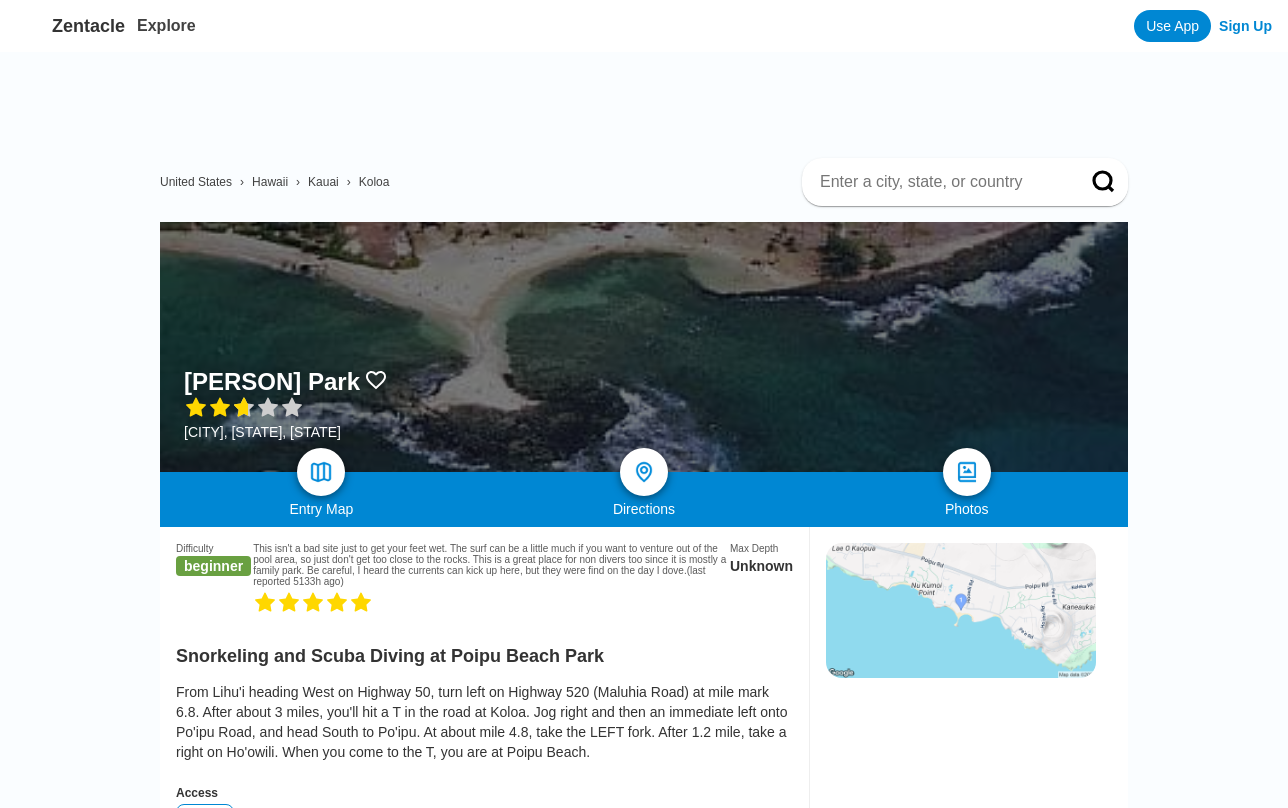 scroll, scrollTop: 495, scrollLeft: 0, axis: vertical 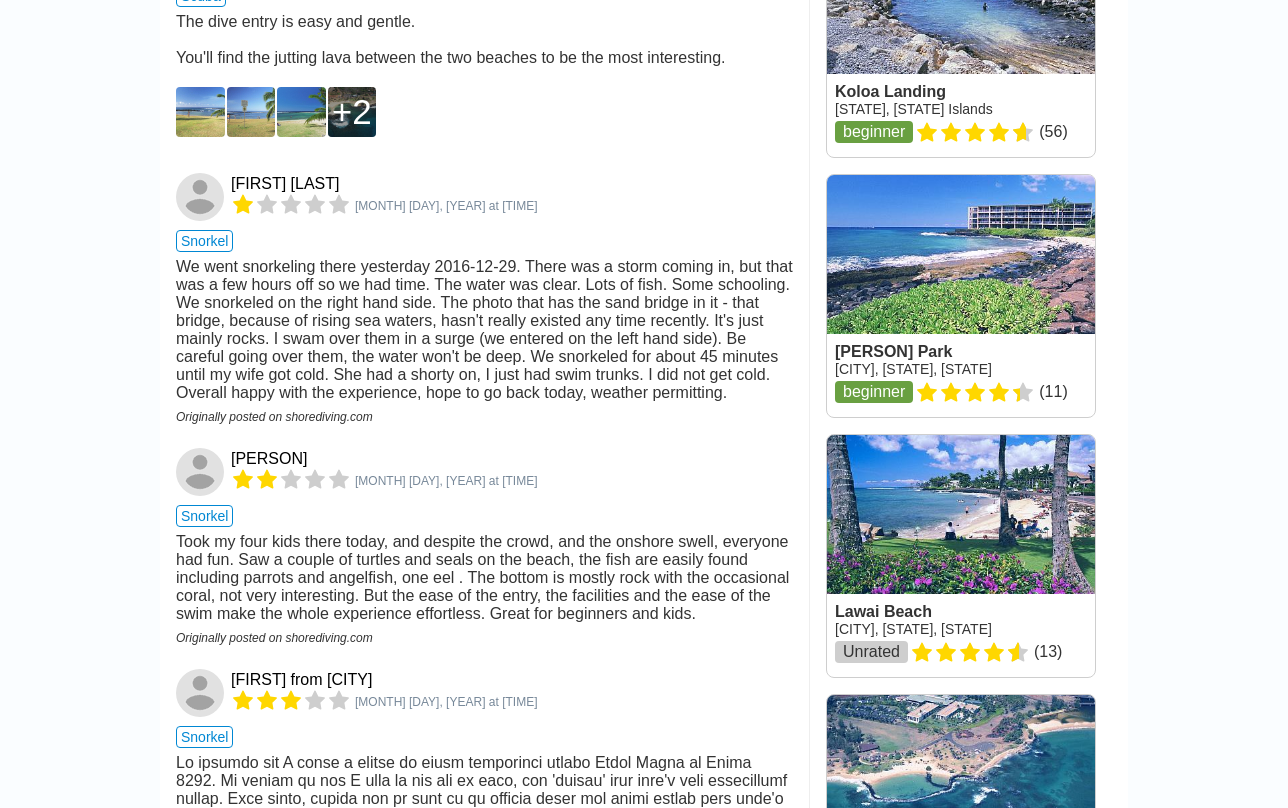 click at bounding box center (200, 112) 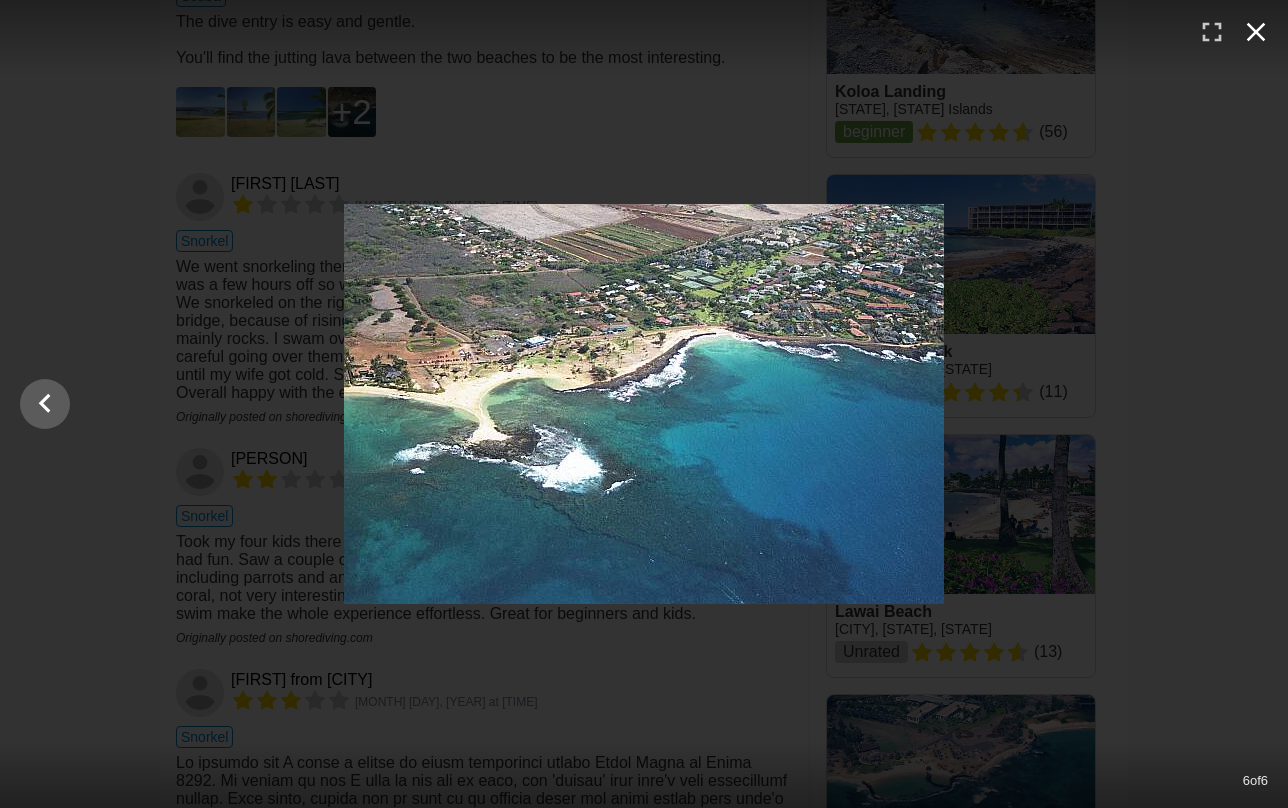 click 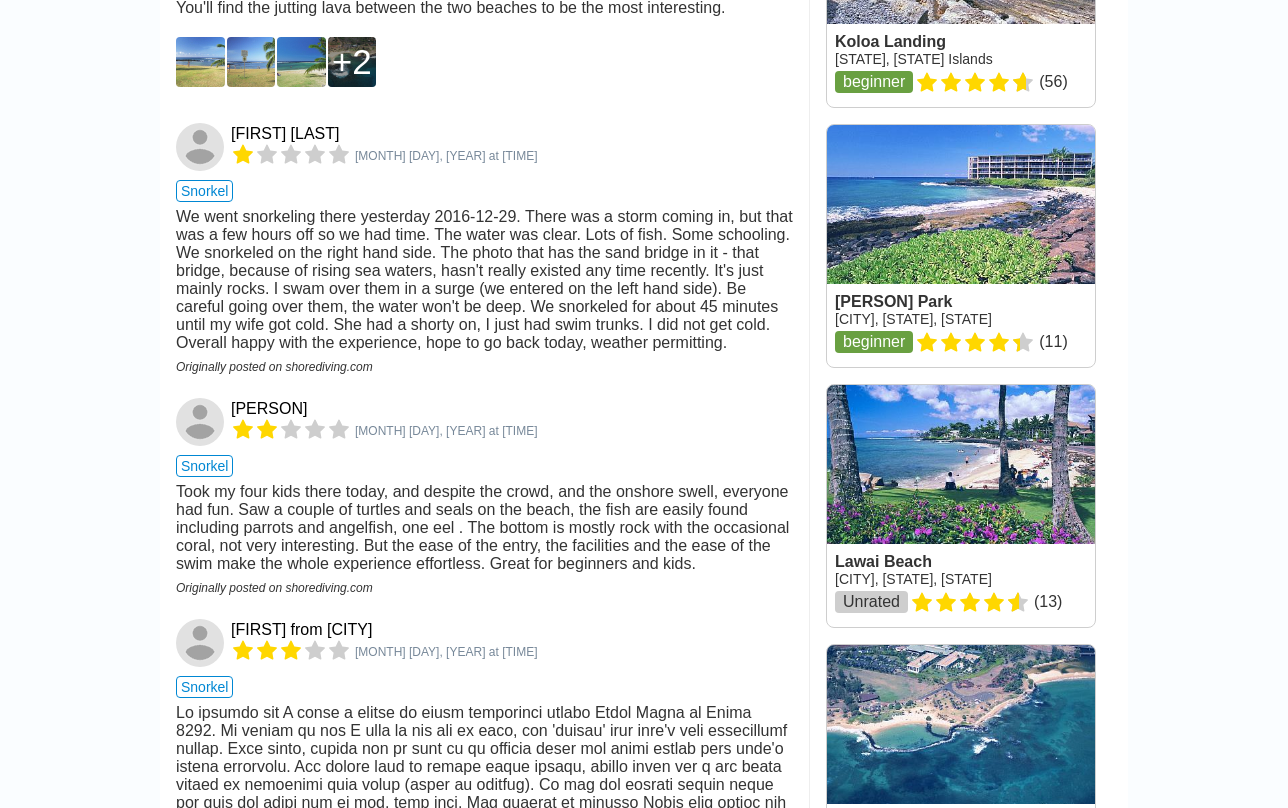 scroll, scrollTop: 1948, scrollLeft: 0, axis: vertical 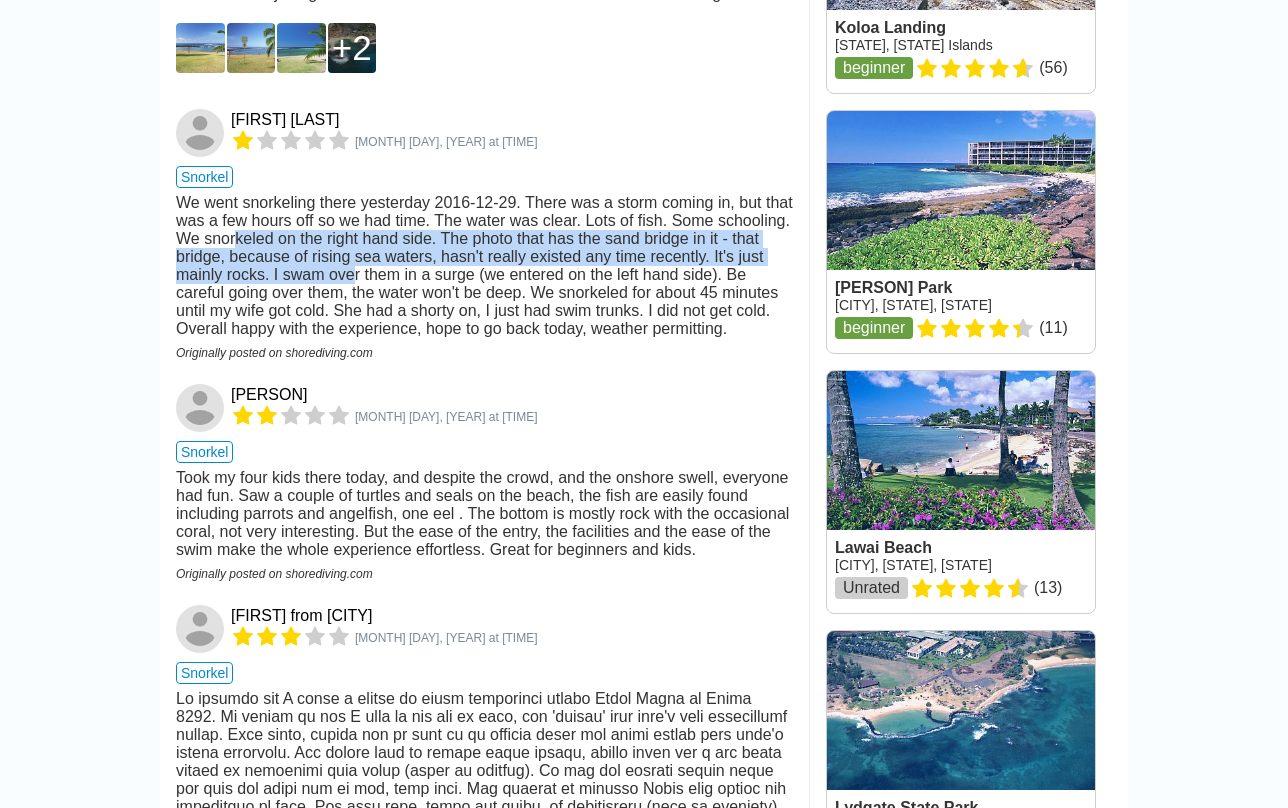drag, startPoint x: 317, startPoint y: 288, endPoint x: 475, endPoint y: 320, distance: 161.20795 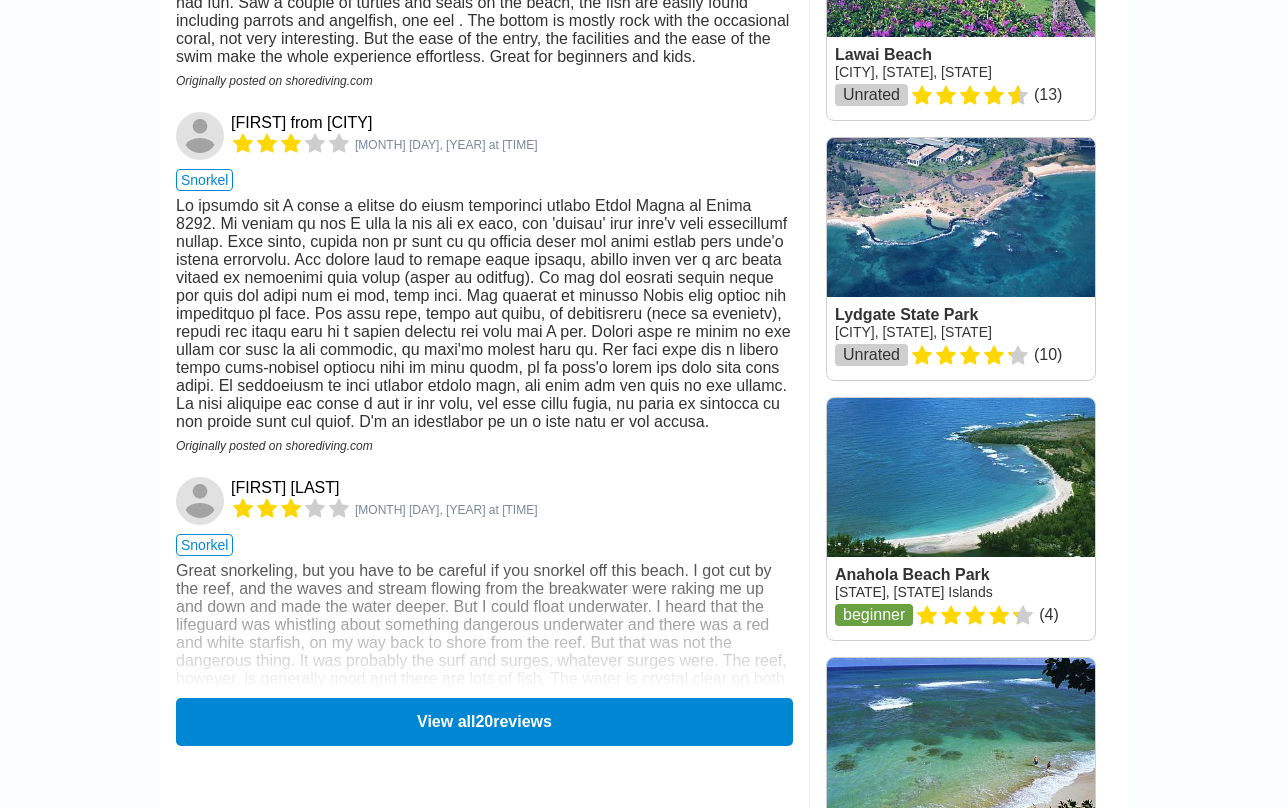 scroll, scrollTop: 2445, scrollLeft: 0, axis: vertical 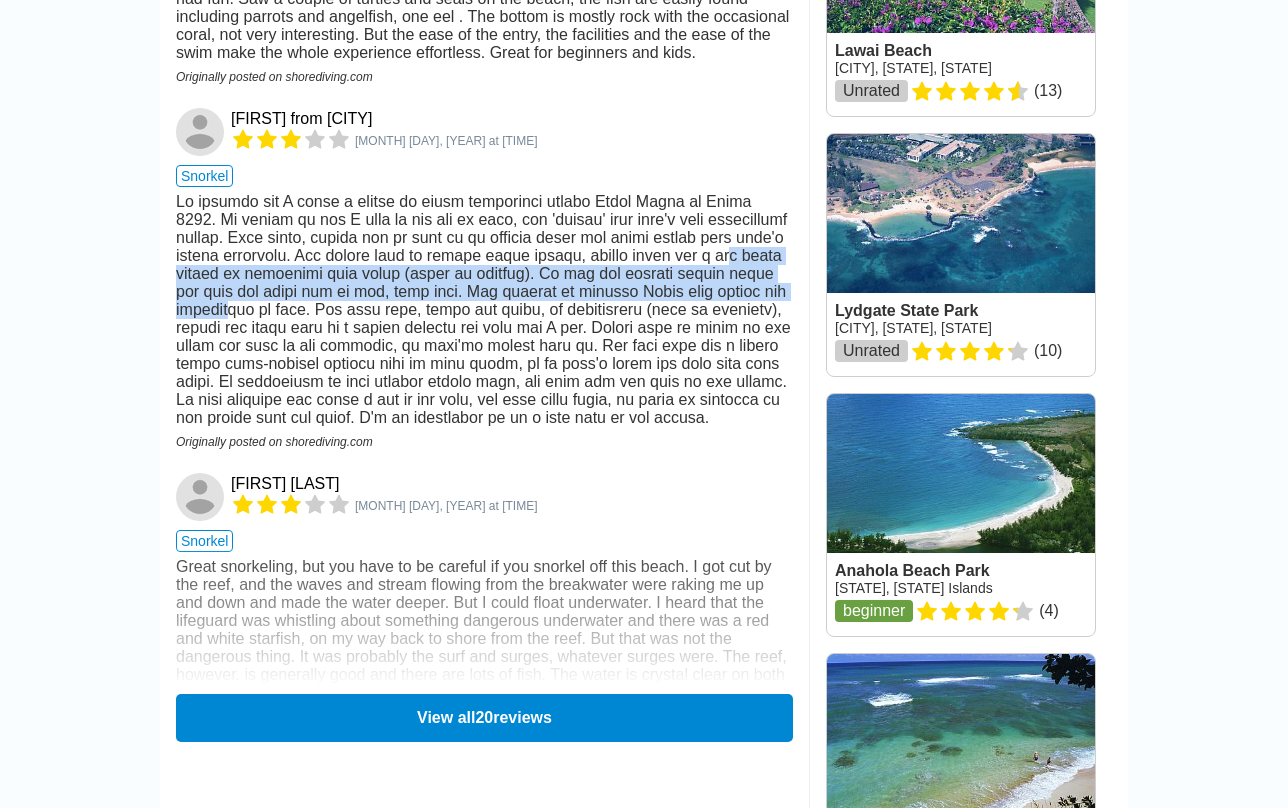 drag, startPoint x: 268, startPoint y: 346, endPoint x: 392, endPoint y: 371, distance: 126.495056 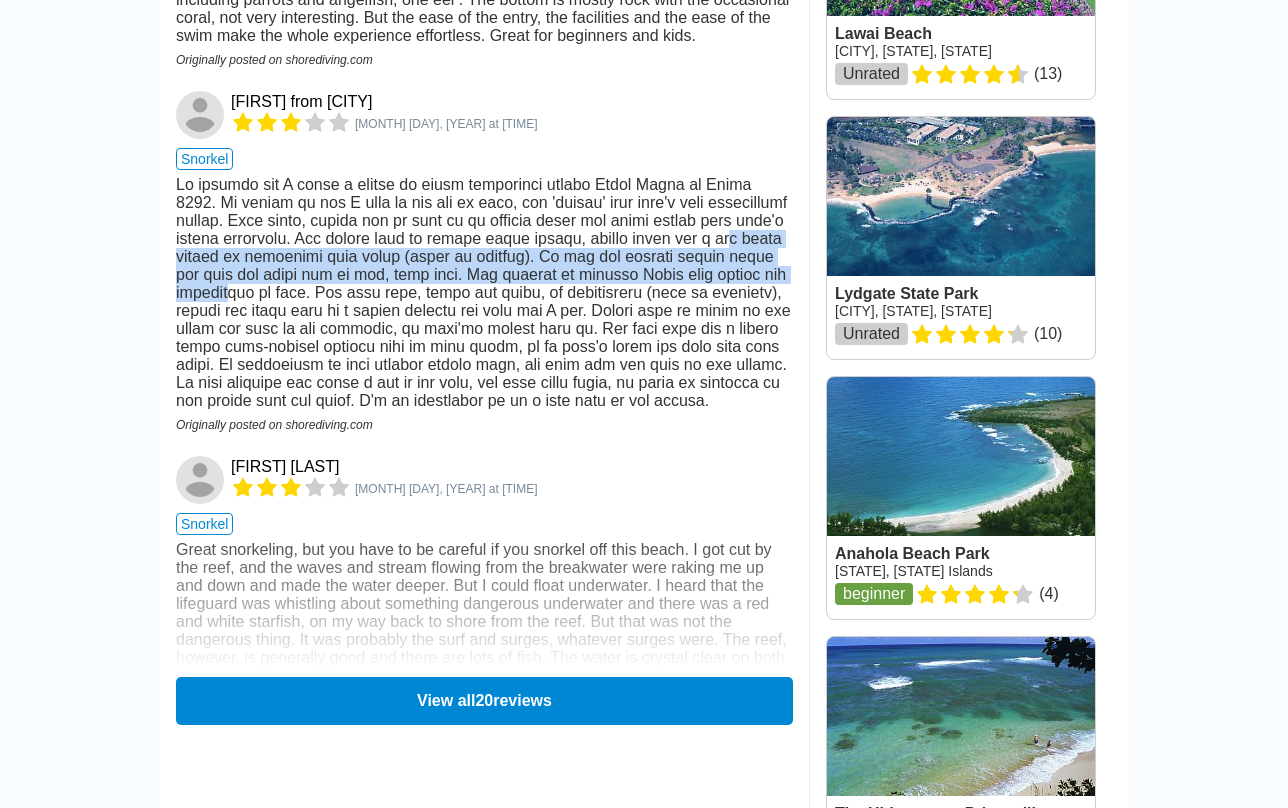 scroll, scrollTop: 2465, scrollLeft: 0, axis: vertical 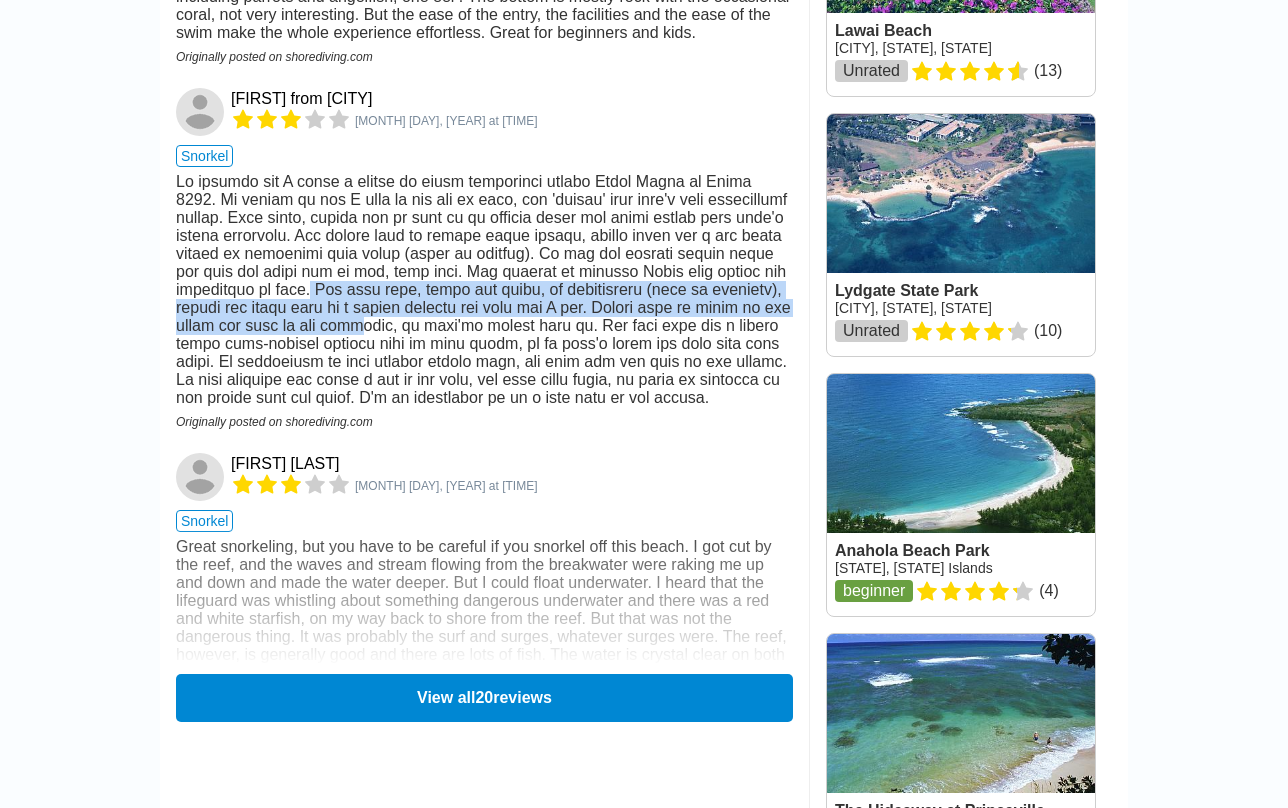 drag, startPoint x: 470, startPoint y: 350, endPoint x: 560, endPoint y: 393, distance: 99.744675 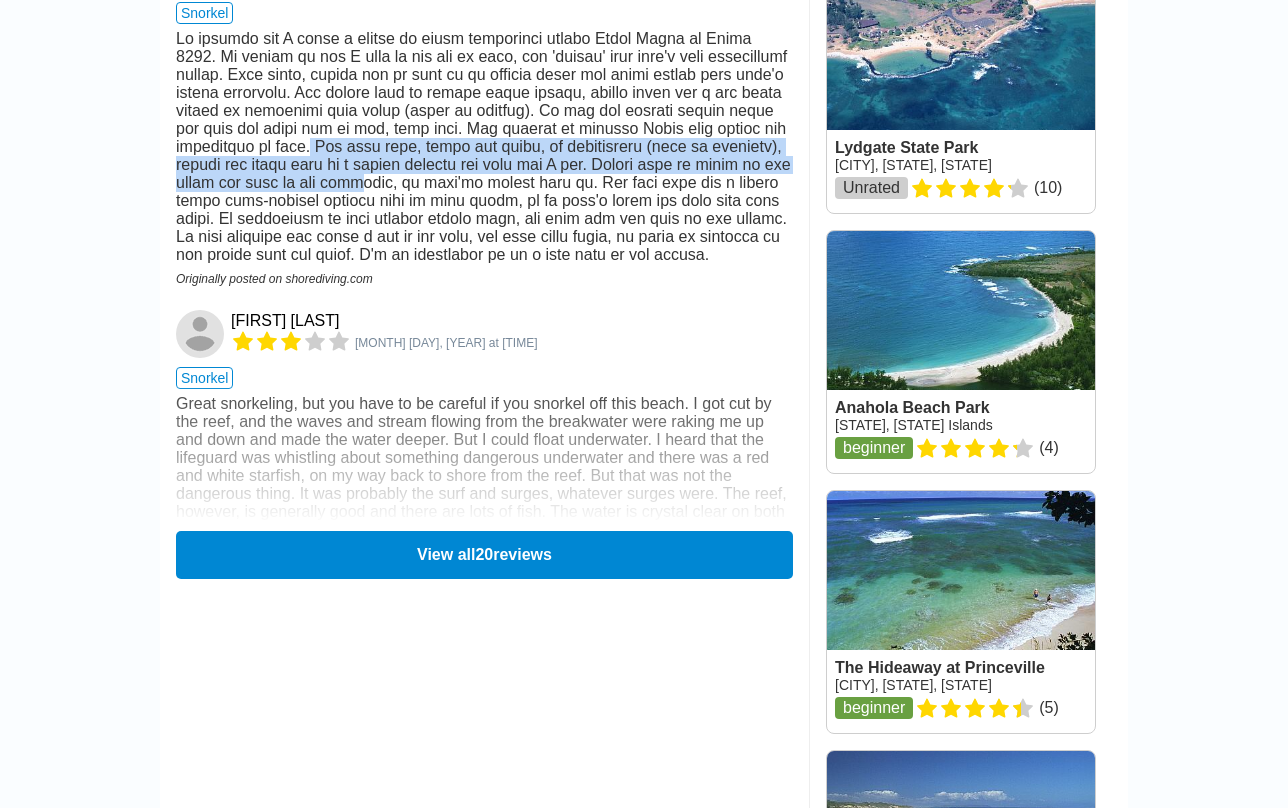 scroll, scrollTop: 2642, scrollLeft: 0, axis: vertical 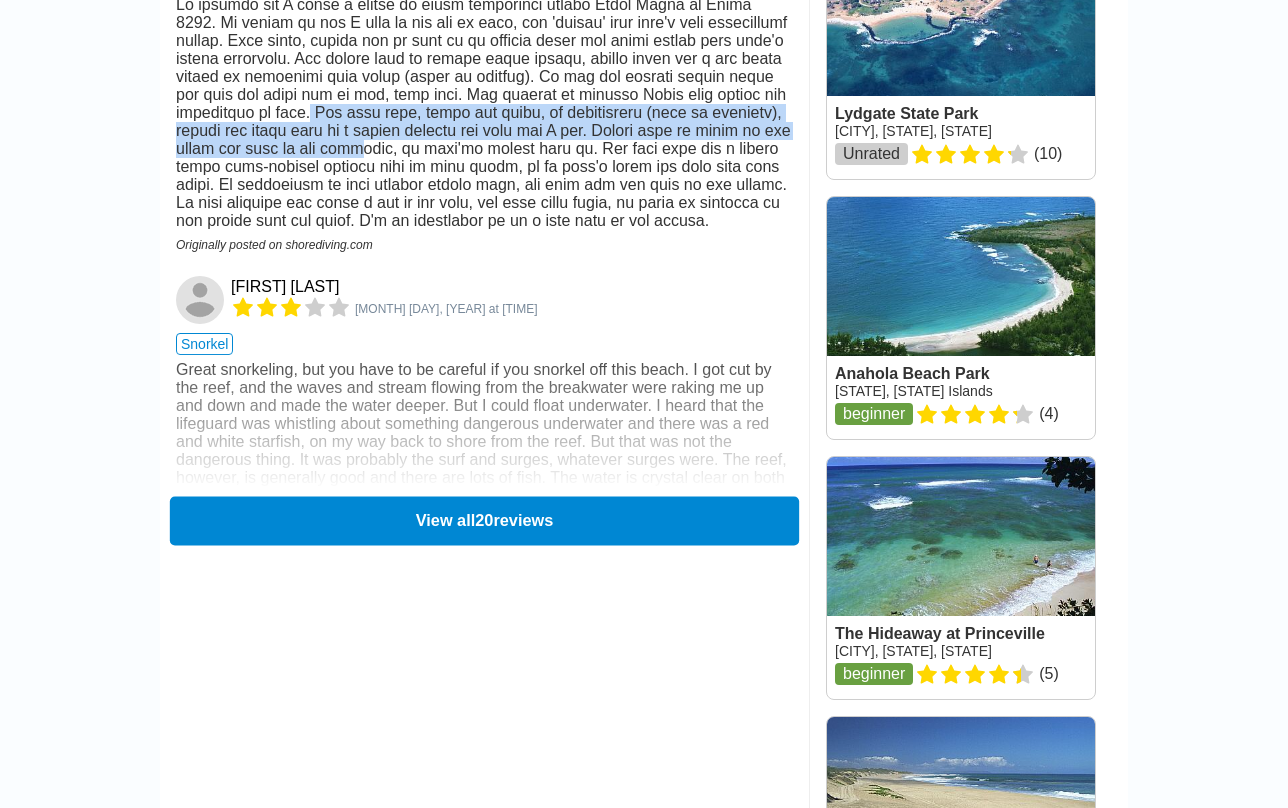 click on "View all  20  reviews" at bounding box center [484, 520] 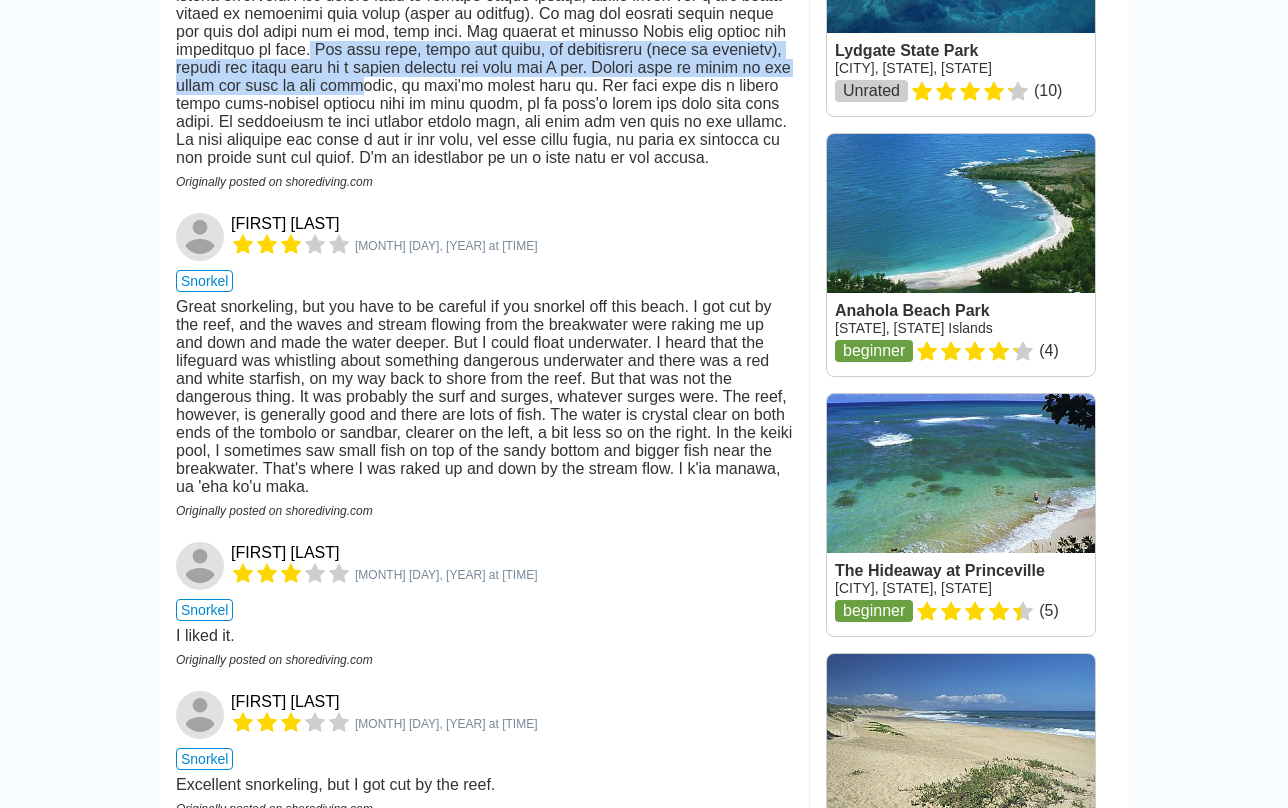 scroll, scrollTop: 2707, scrollLeft: 0, axis: vertical 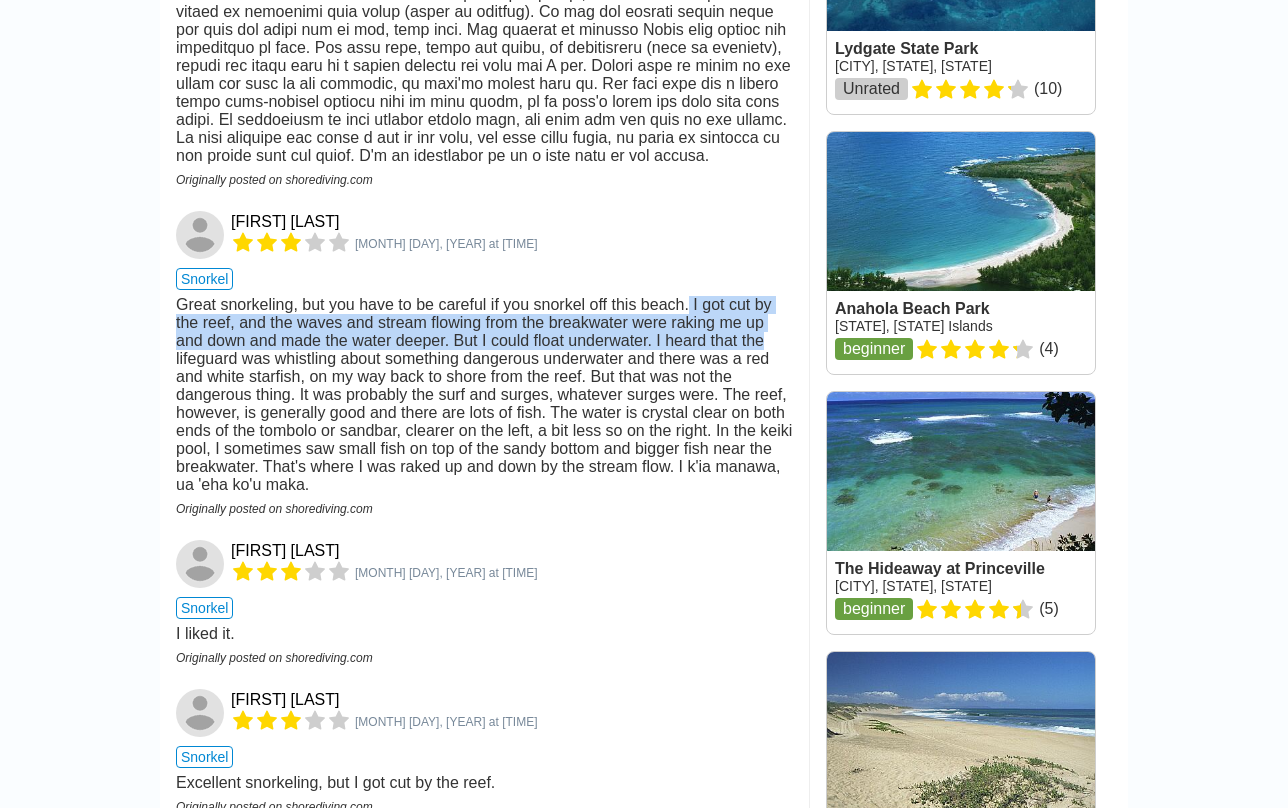 drag, startPoint x: 700, startPoint y: 386, endPoint x: 792, endPoint y: 424, distance: 99.53894 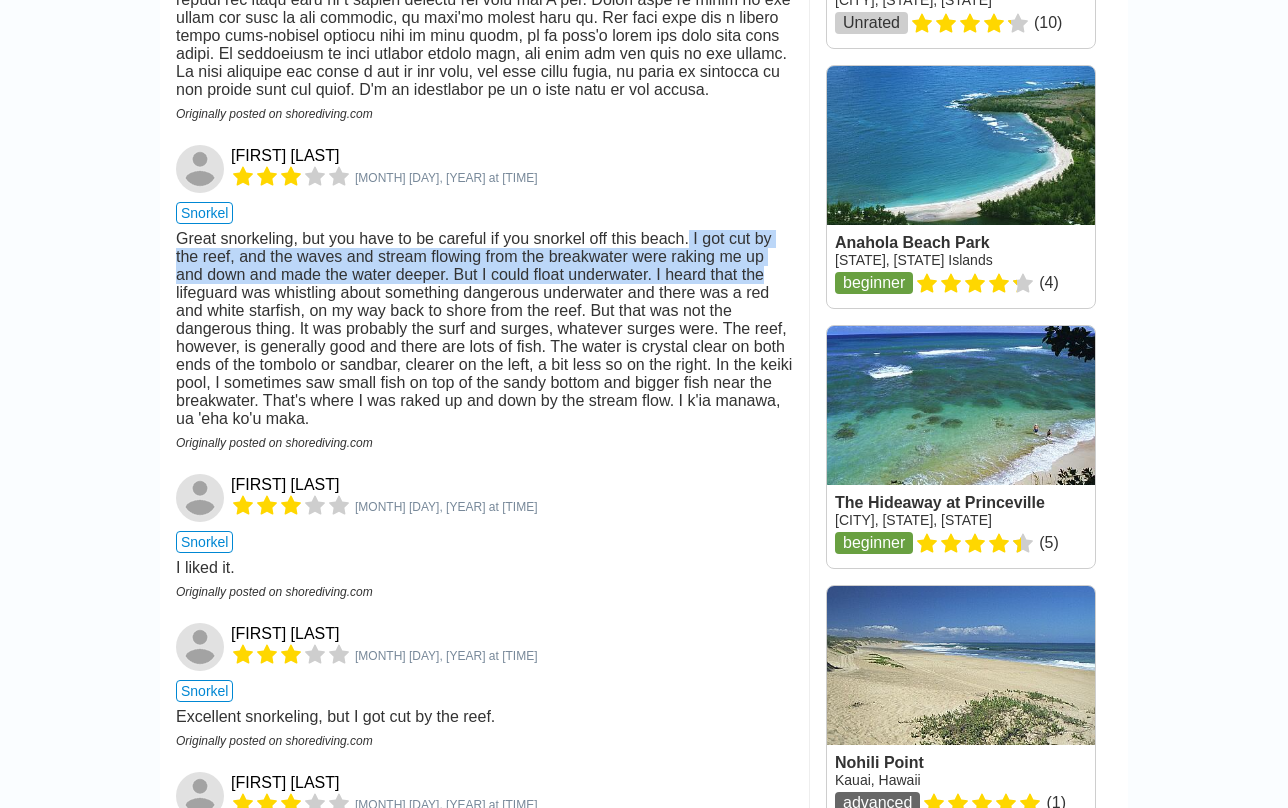 scroll, scrollTop: 2779, scrollLeft: 0, axis: vertical 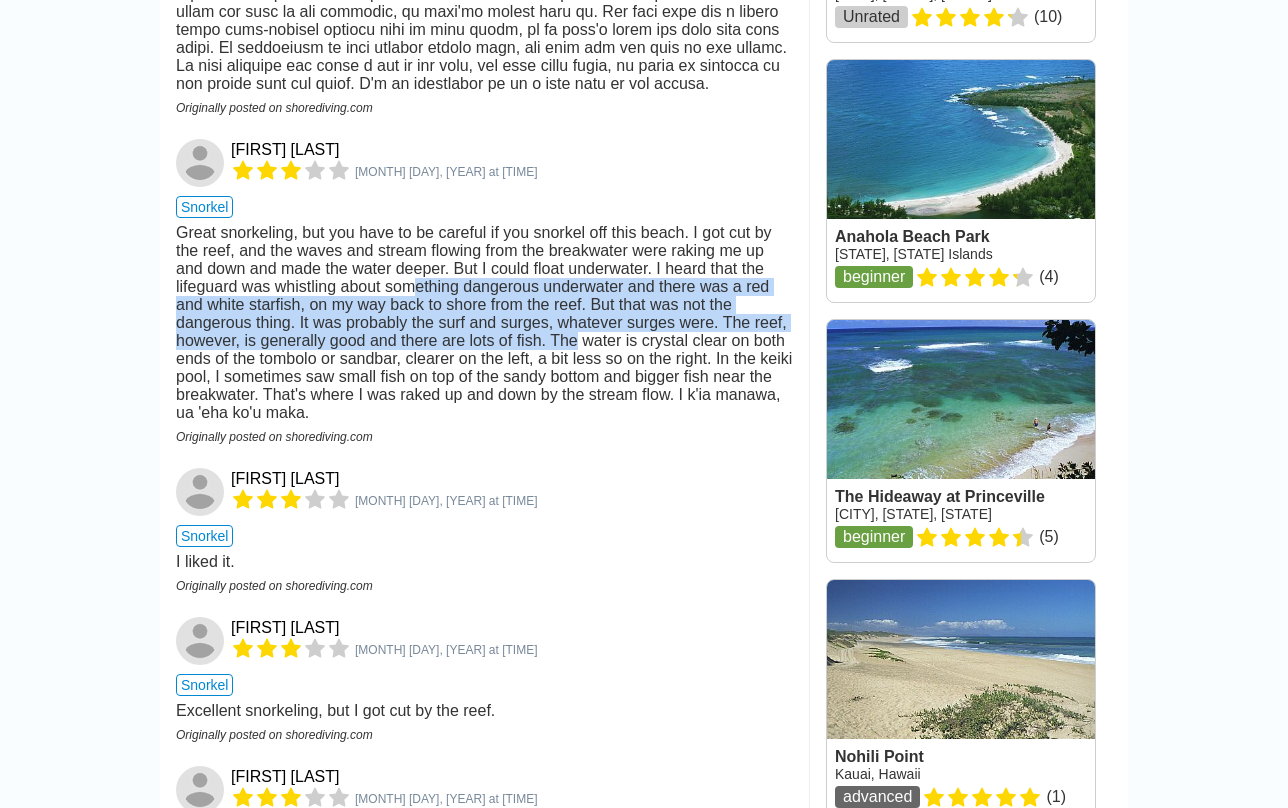 drag, startPoint x: 417, startPoint y: 376, endPoint x: 619, endPoint y: 417, distance: 206.1189 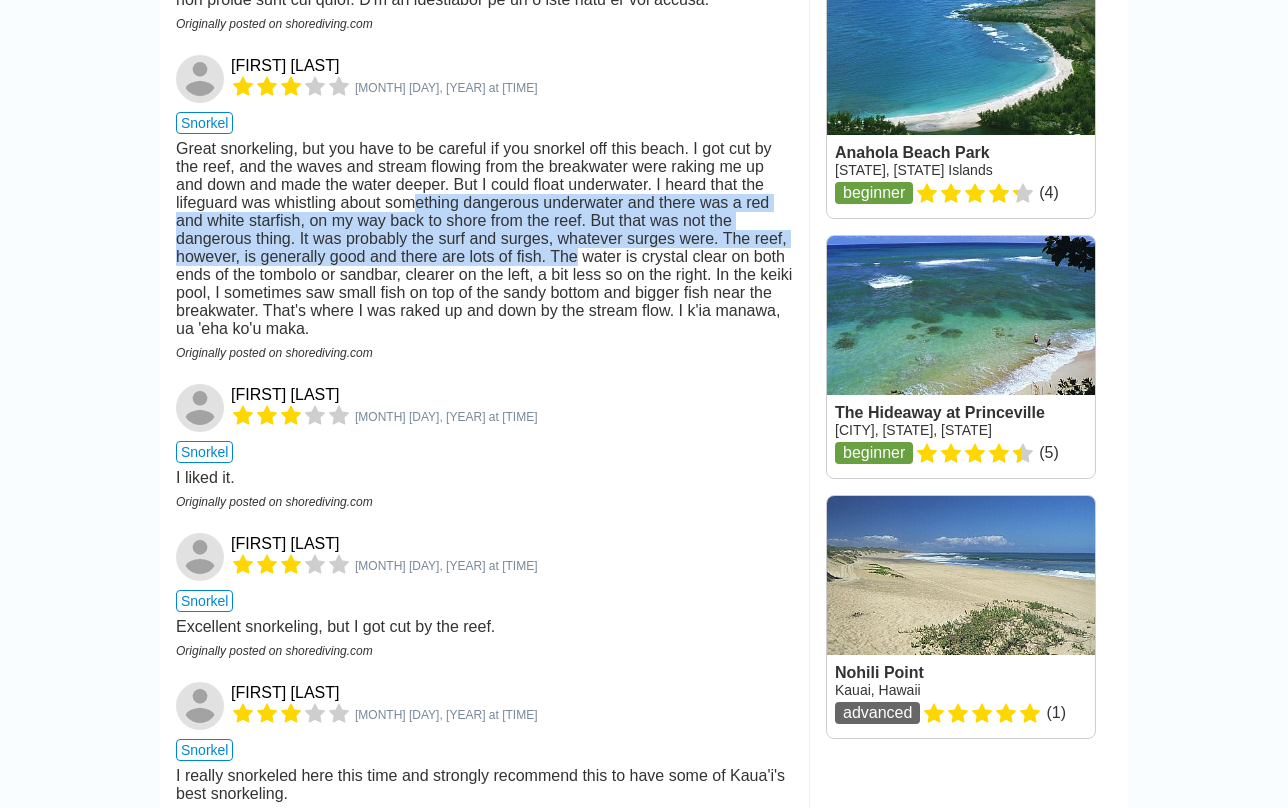 scroll, scrollTop: 2896, scrollLeft: 0, axis: vertical 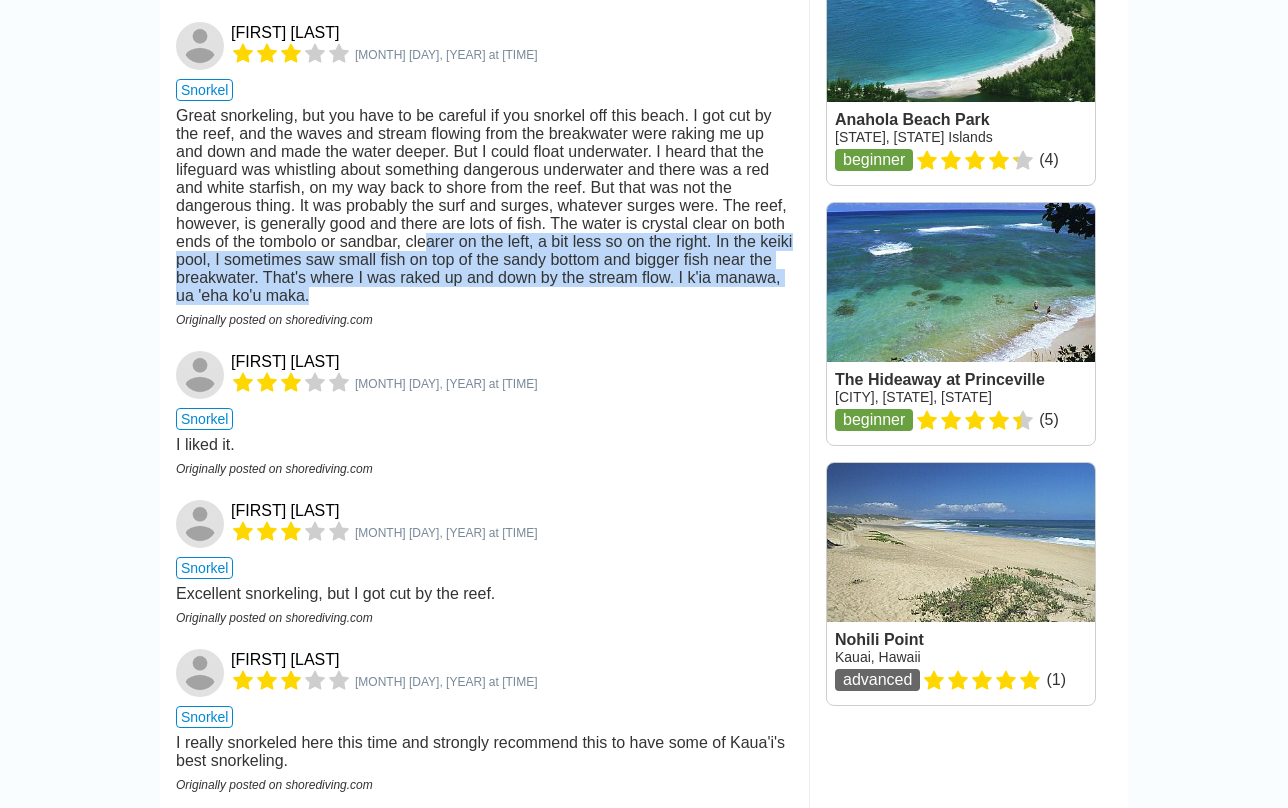 drag, startPoint x: 495, startPoint y: 322, endPoint x: 676, endPoint y: 382, distance: 190.68561 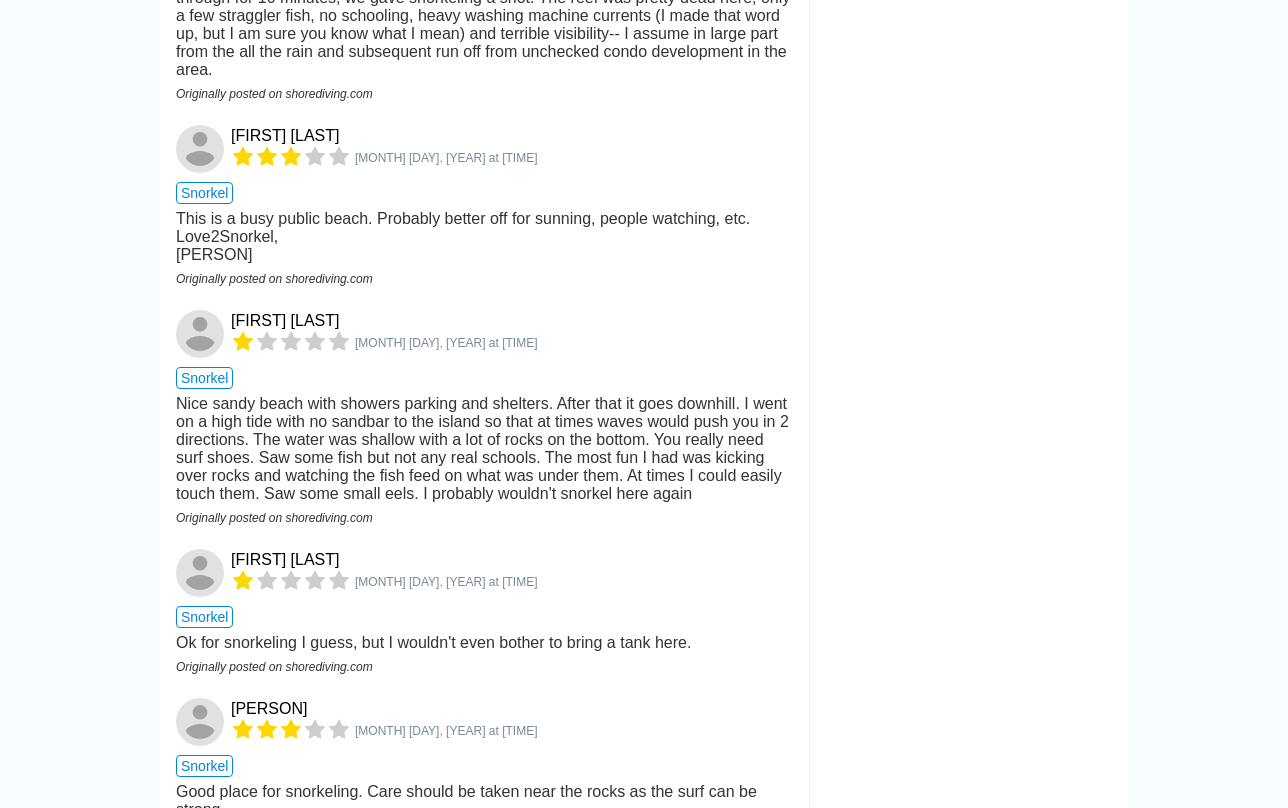 scroll, scrollTop: 4686, scrollLeft: 0, axis: vertical 